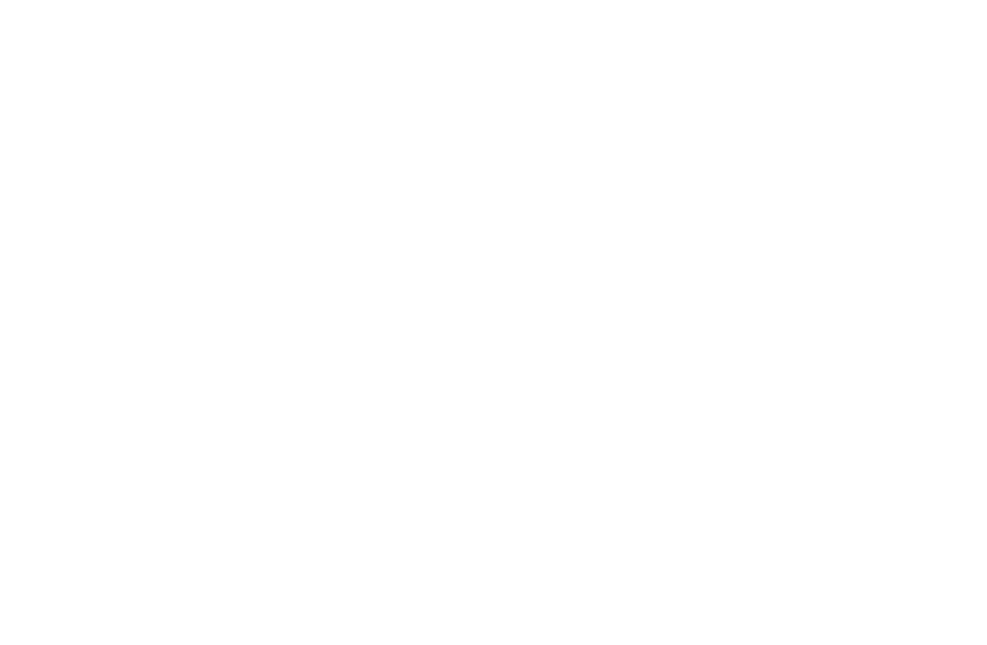 scroll, scrollTop: 0, scrollLeft: 0, axis: both 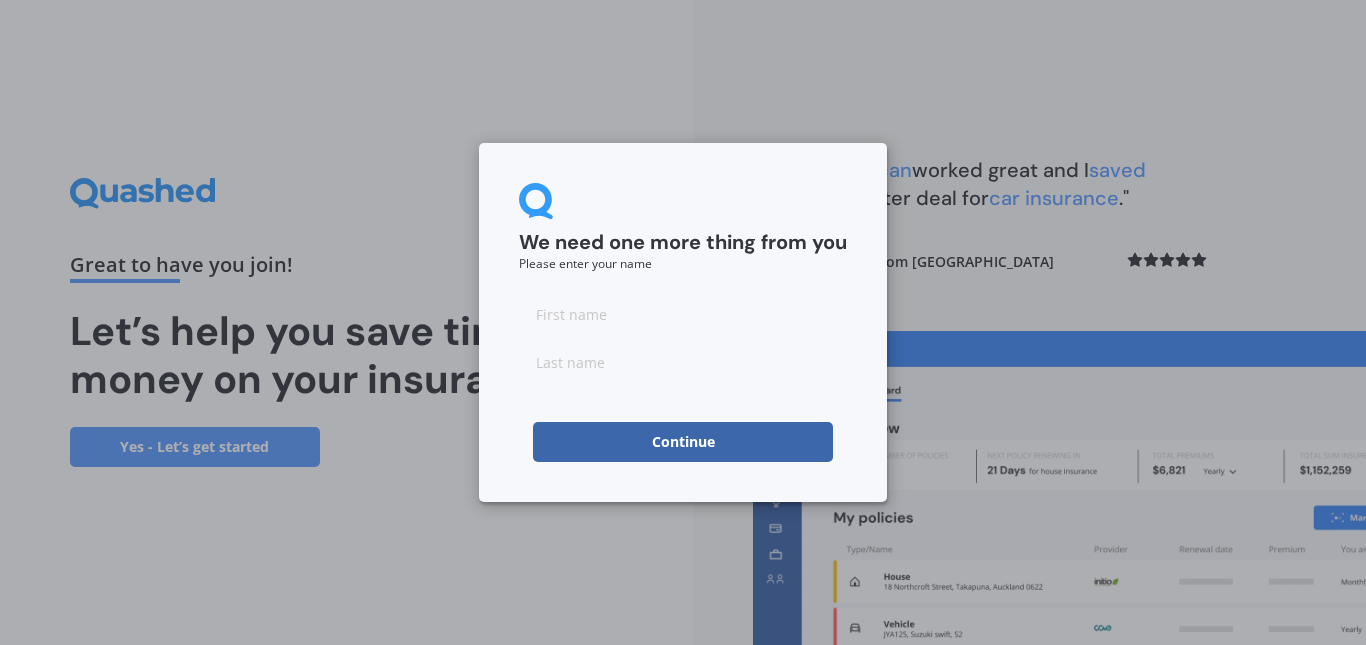 click at bounding box center [683, 314] 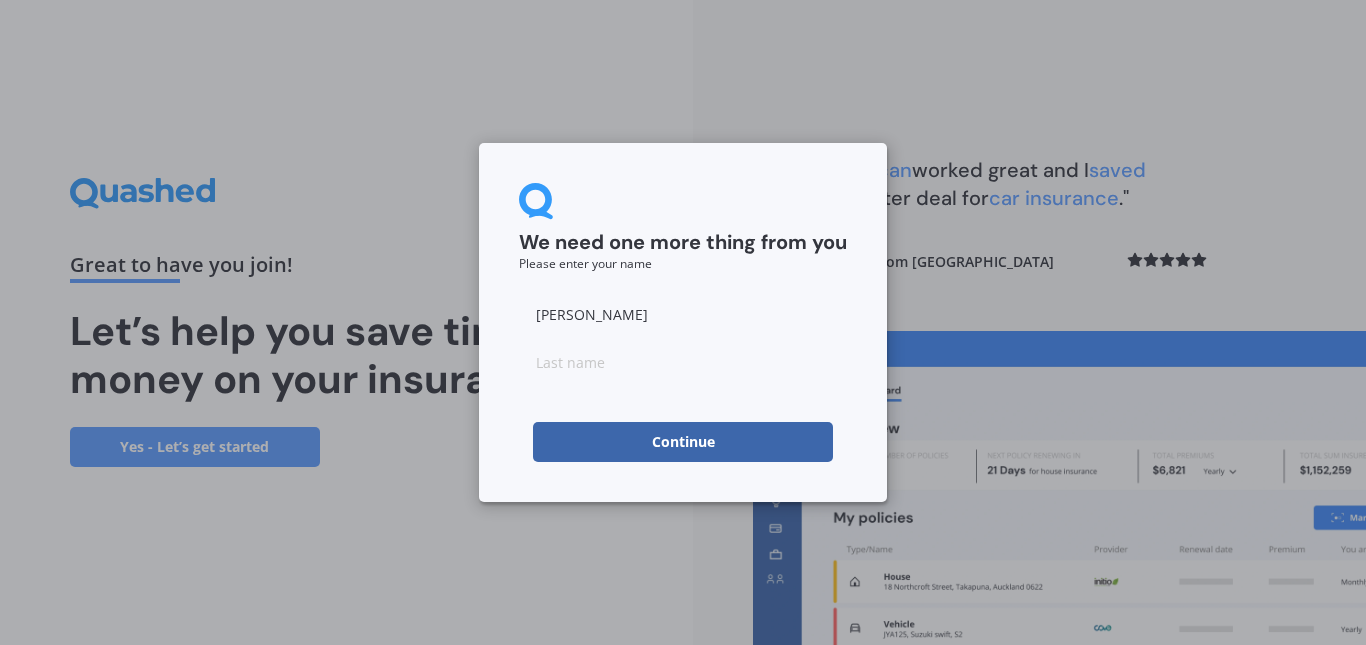 click at bounding box center (683, 362) 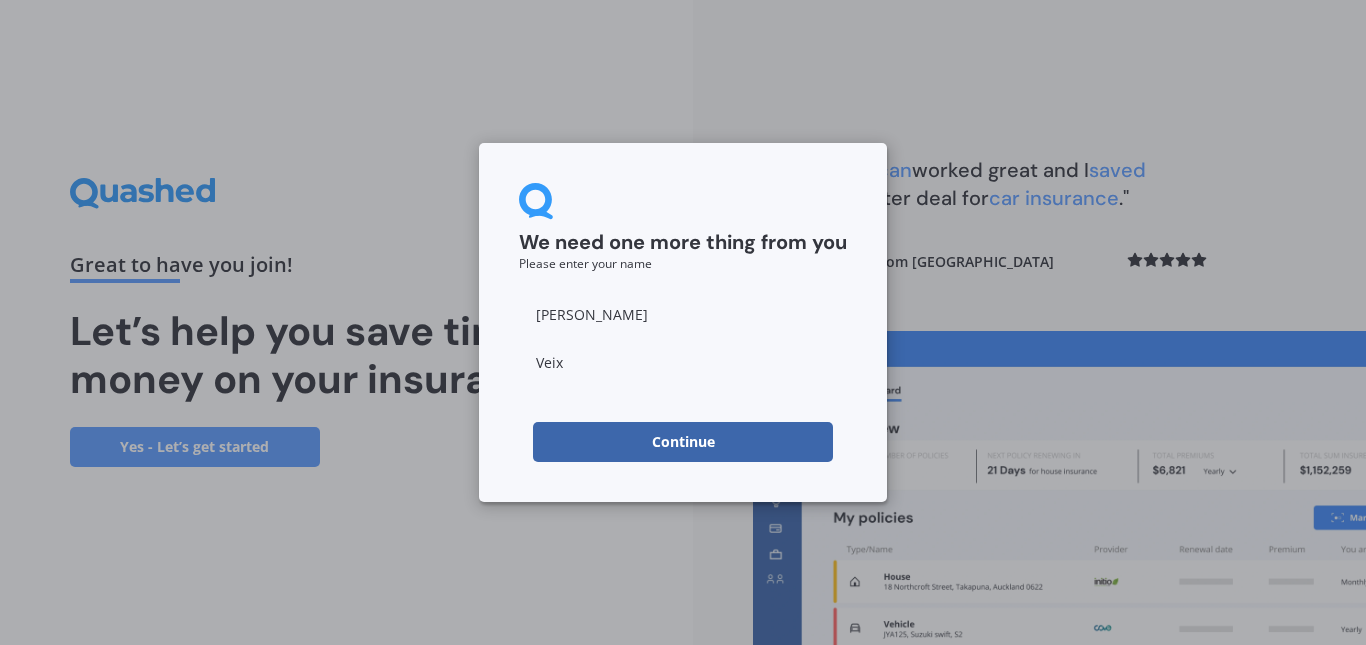 click on "Continue" at bounding box center (683, 442) 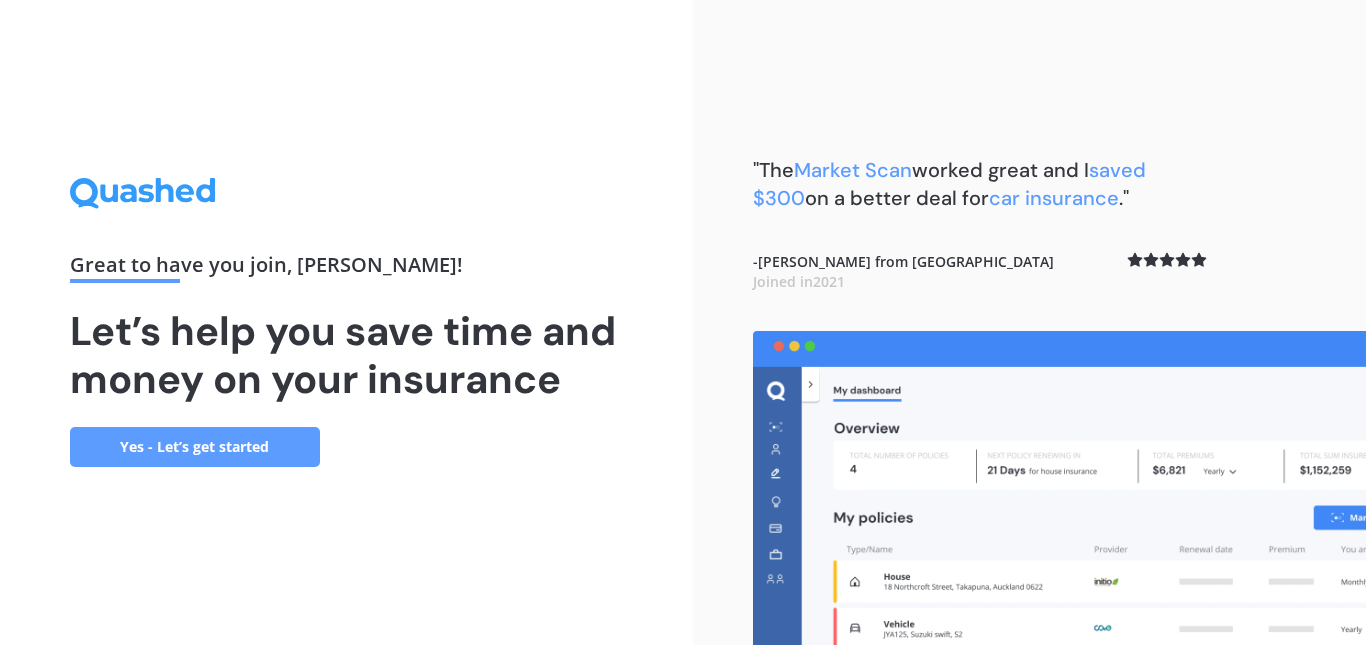 click on "Yes - Let’s get started" at bounding box center [195, 447] 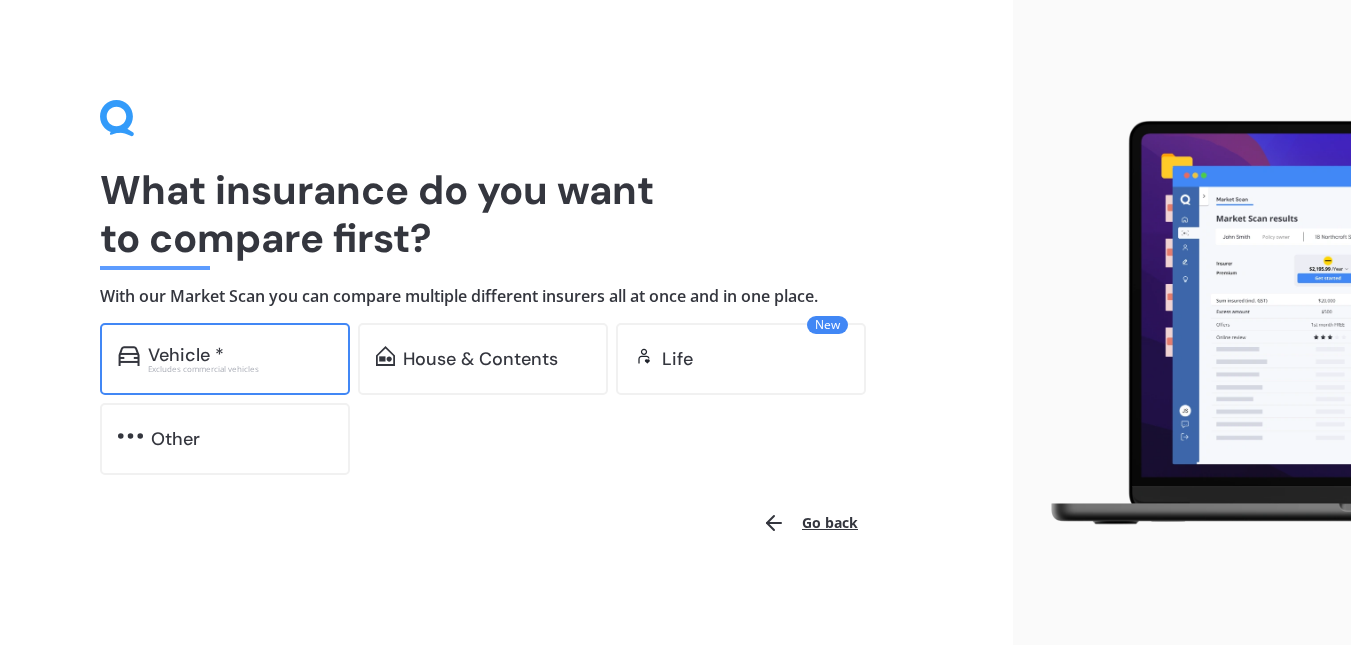 click on "Vehicle *" at bounding box center (186, 355) 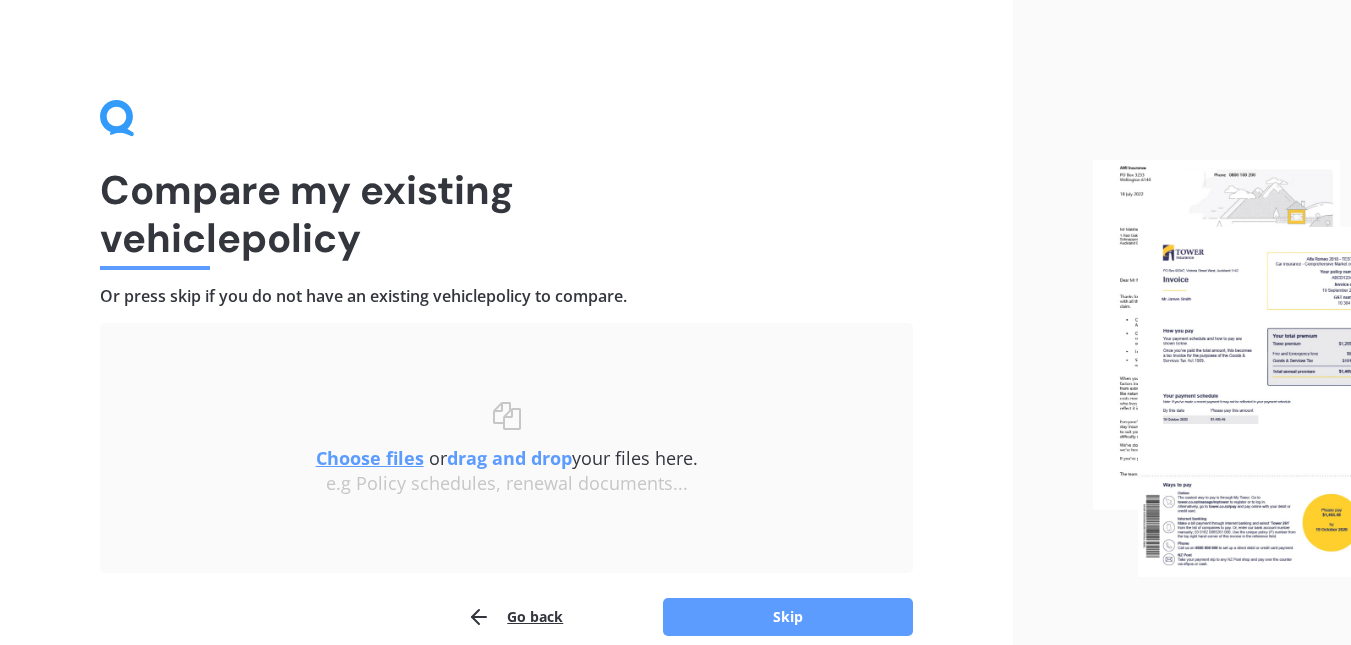 scroll, scrollTop: 92, scrollLeft: 0, axis: vertical 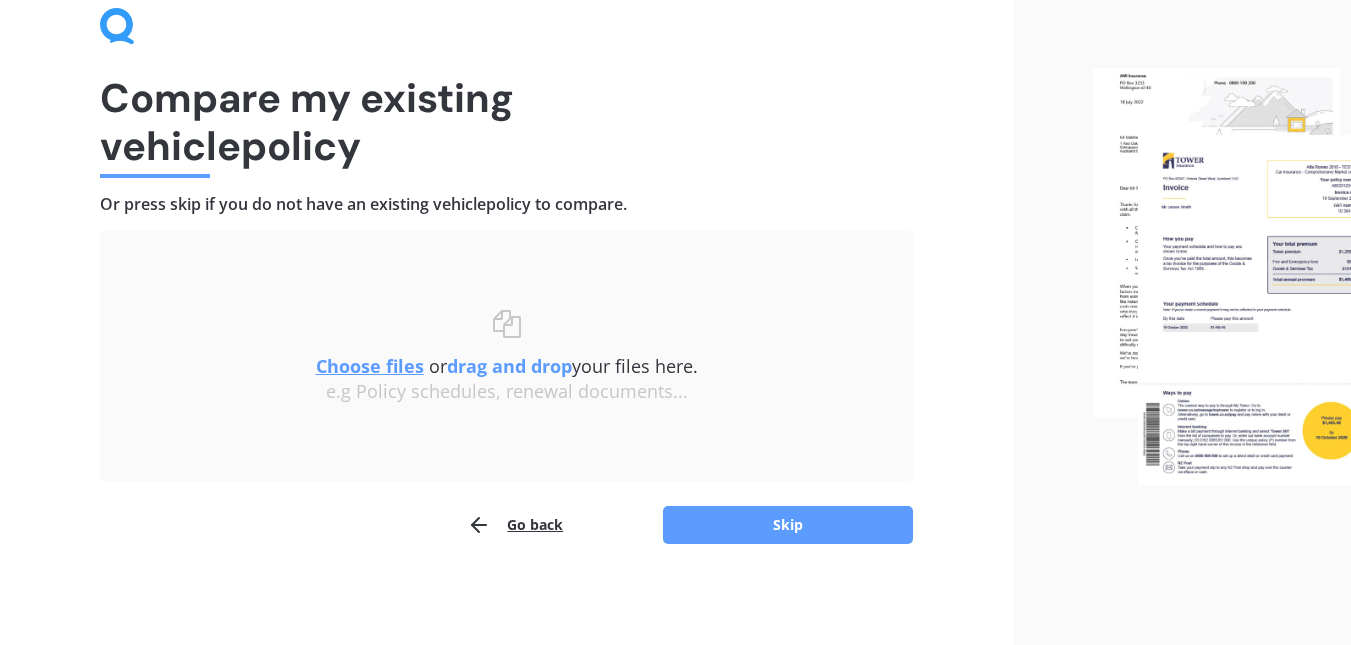 click on "Choose files" at bounding box center [370, 366] 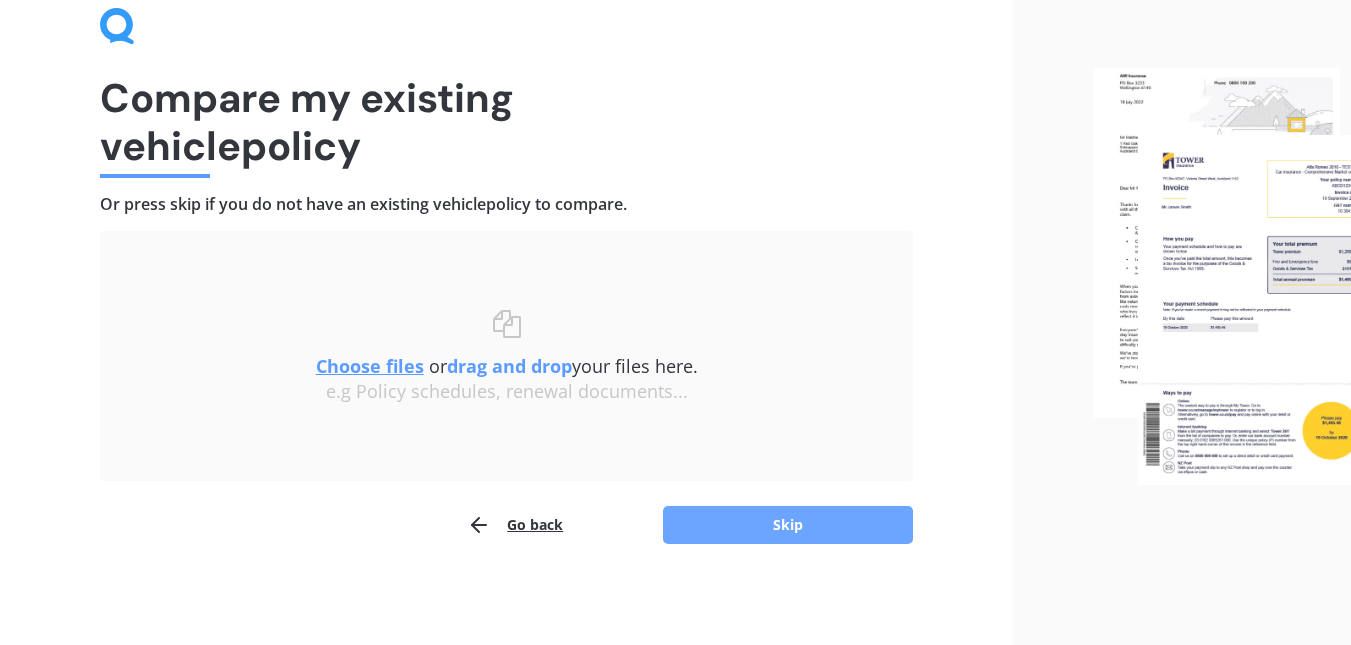 click on "Skip" at bounding box center (788, 525) 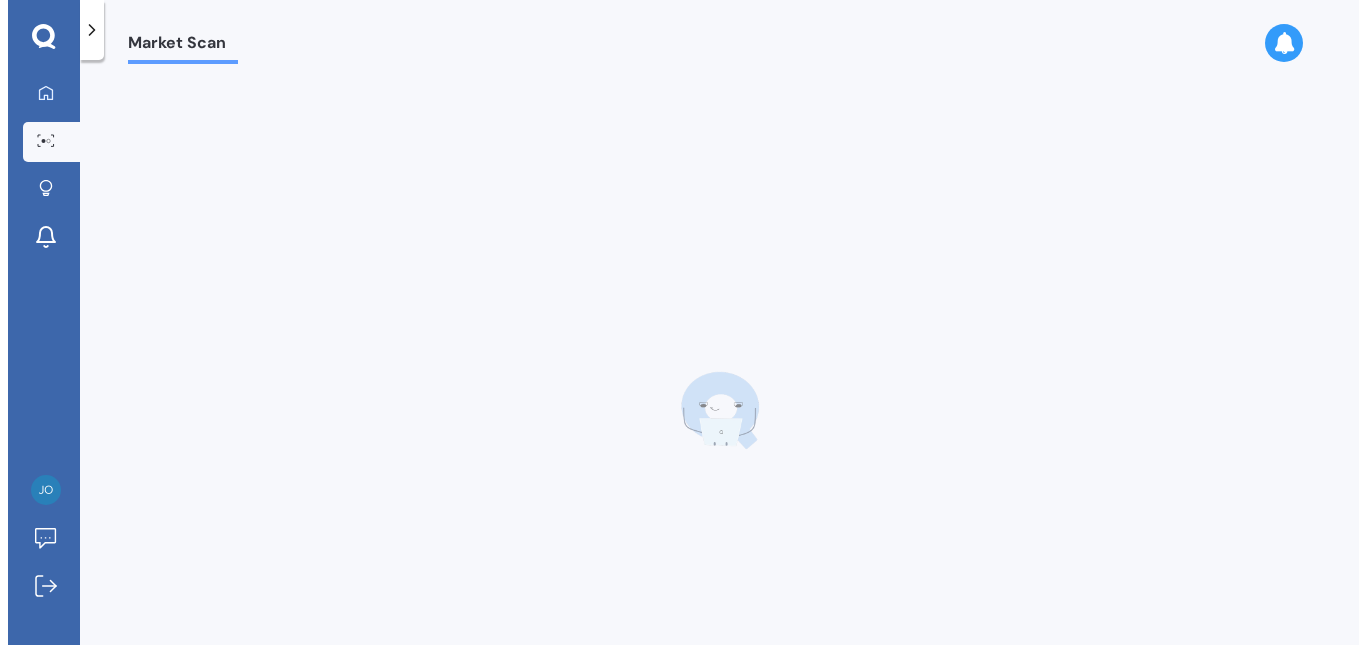 scroll, scrollTop: 0, scrollLeft: 0, axis: both 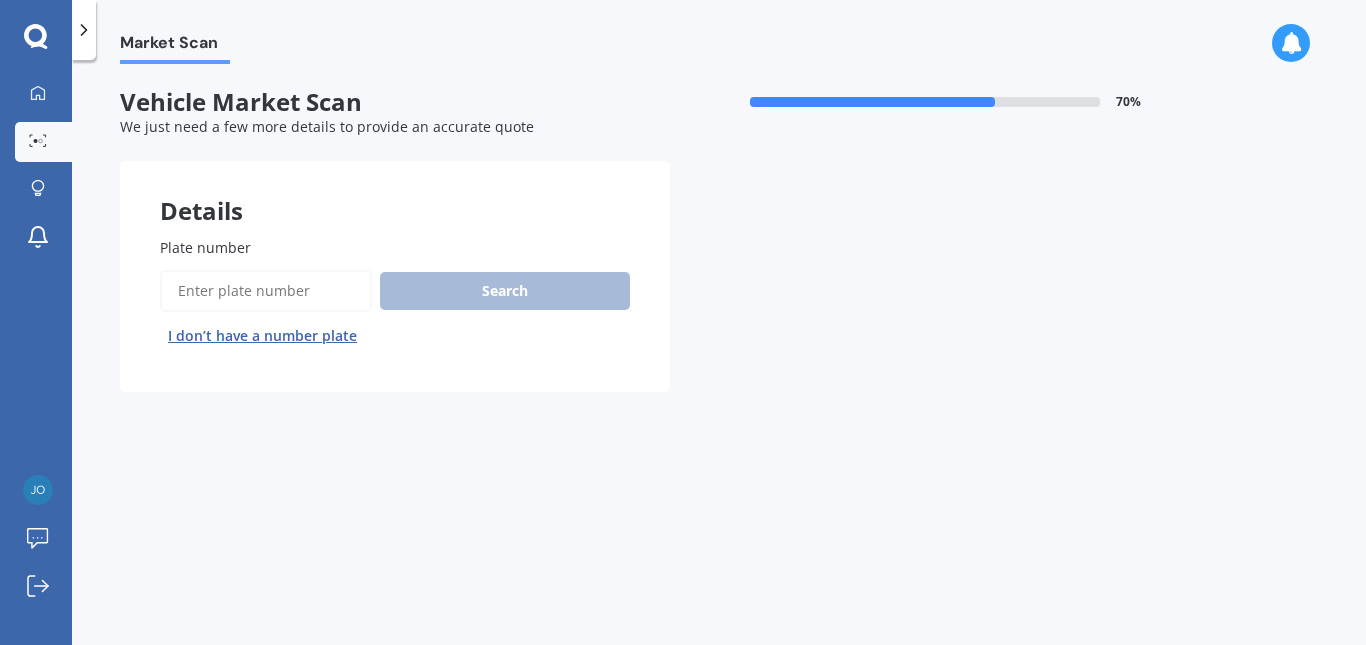click on "Plate number" at bounding box center (266, 291) 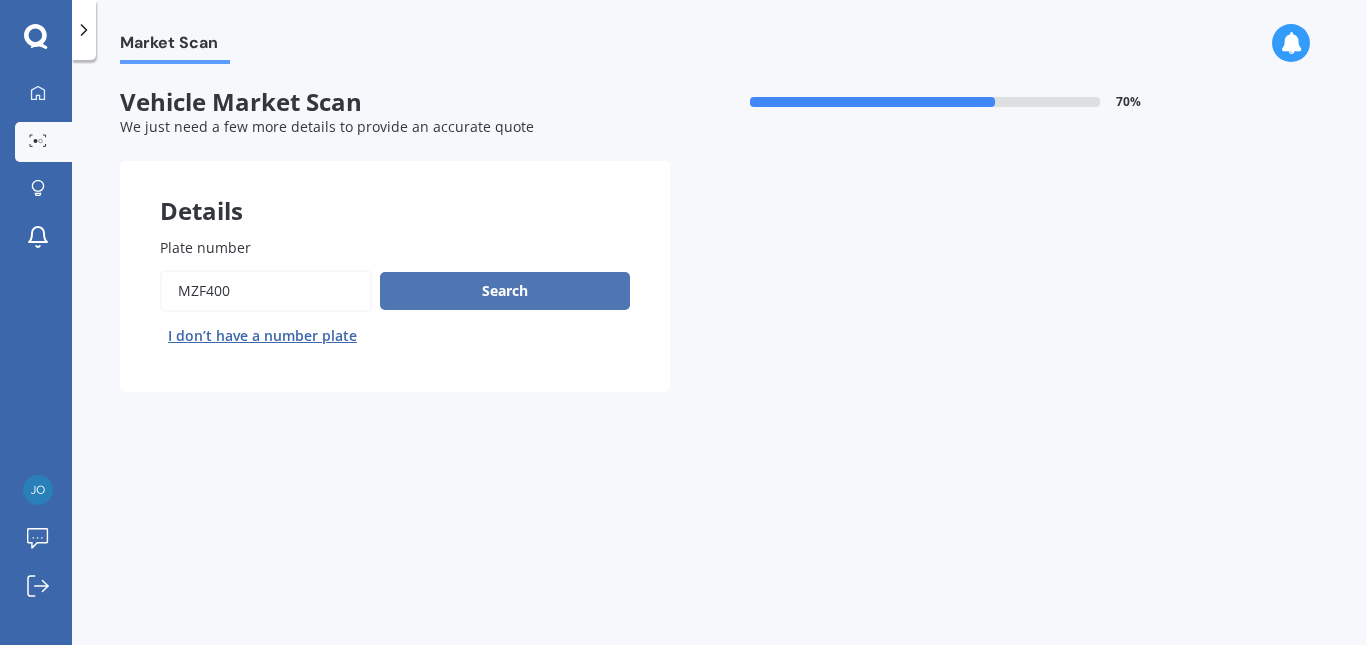 type on "mzf400" 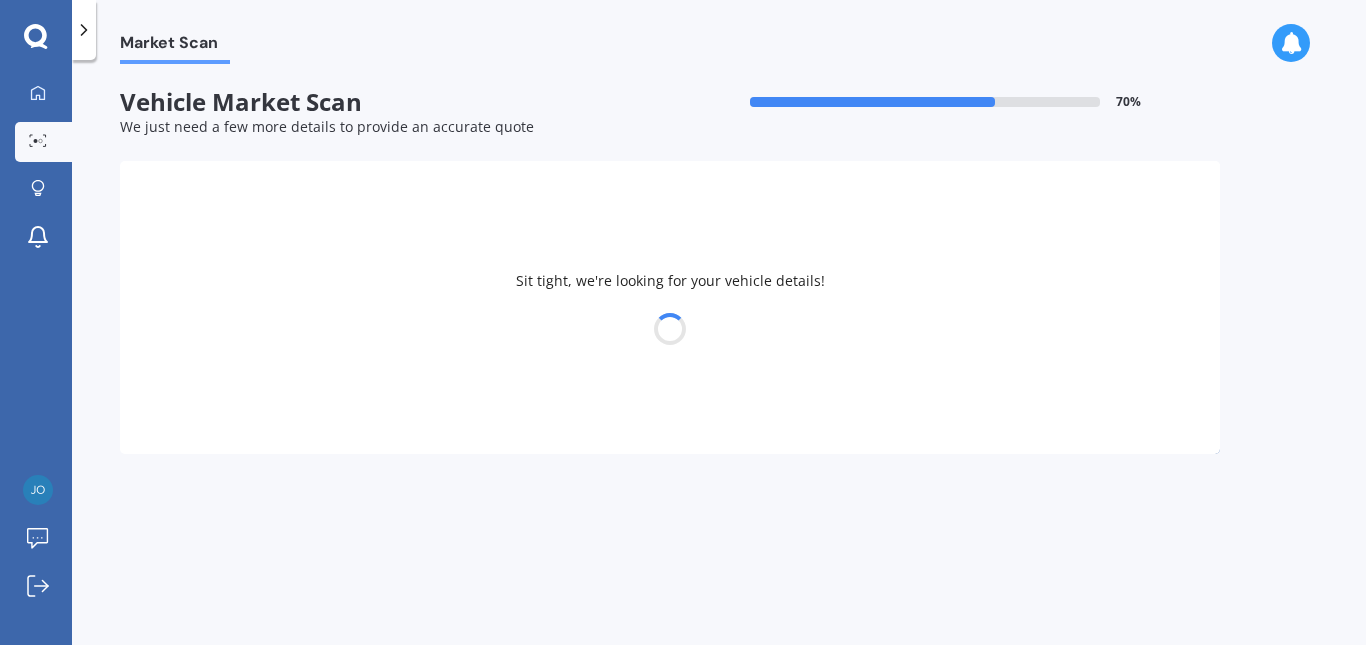 select on "TOYOTA" 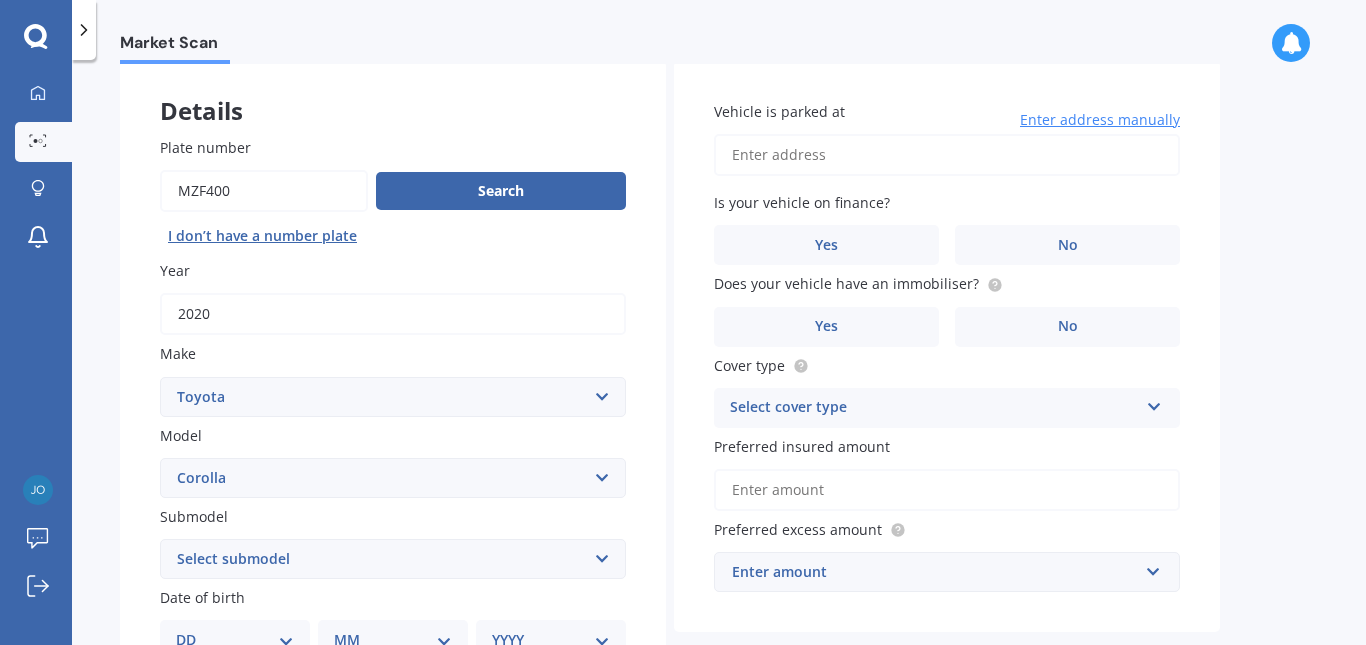 scroll, scrollTop: 0, scrollLeft: 0, axis: both 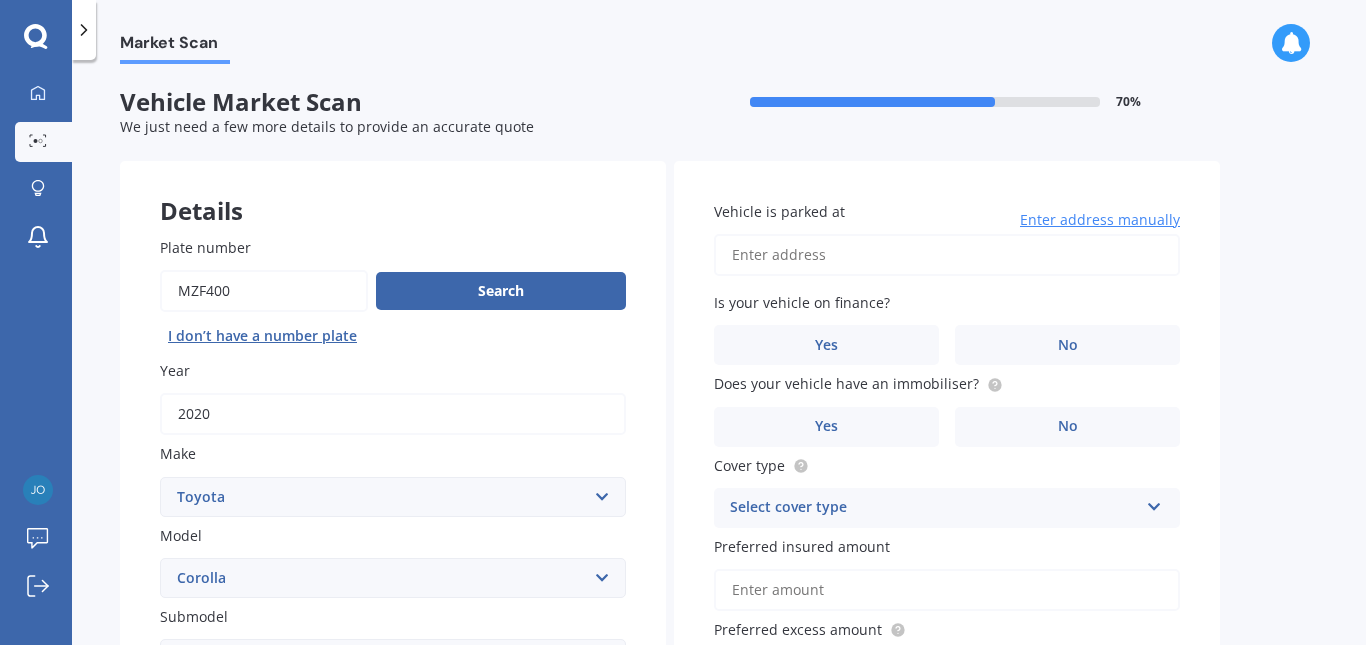 click on "Vehicle is parked at" at bounding box center (947, 255) 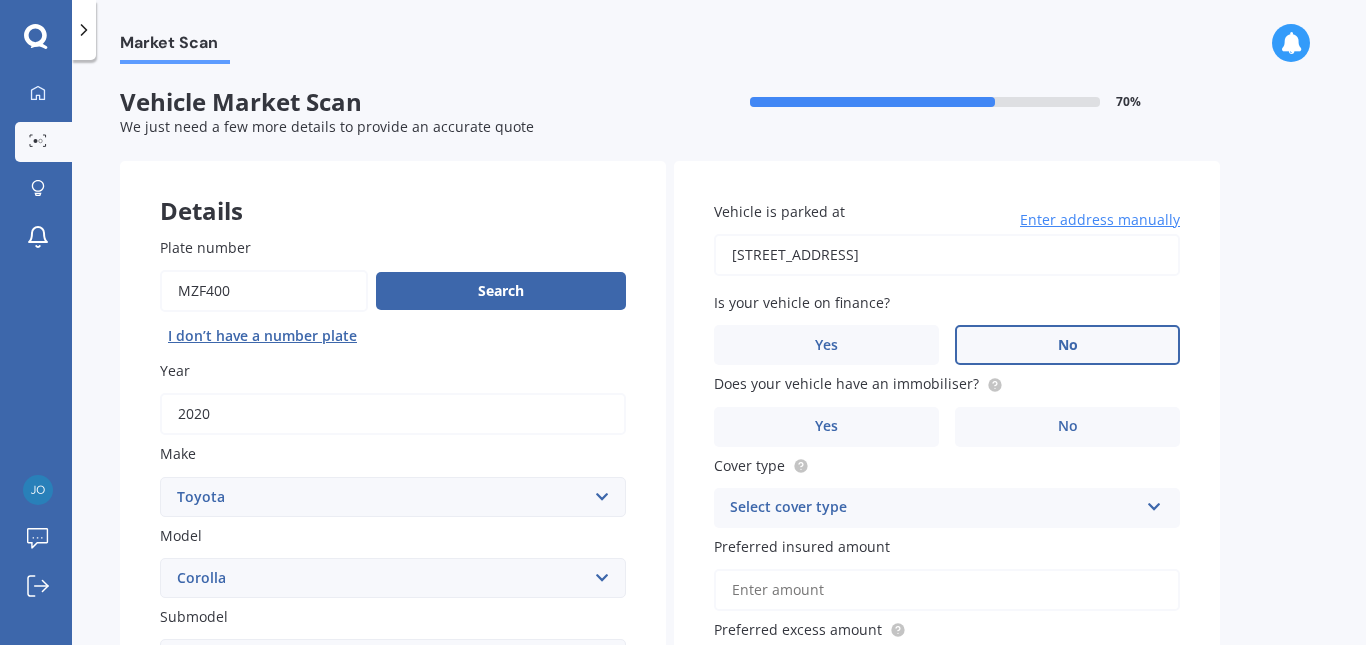 click on "No" at bounding box center [1068, 345] 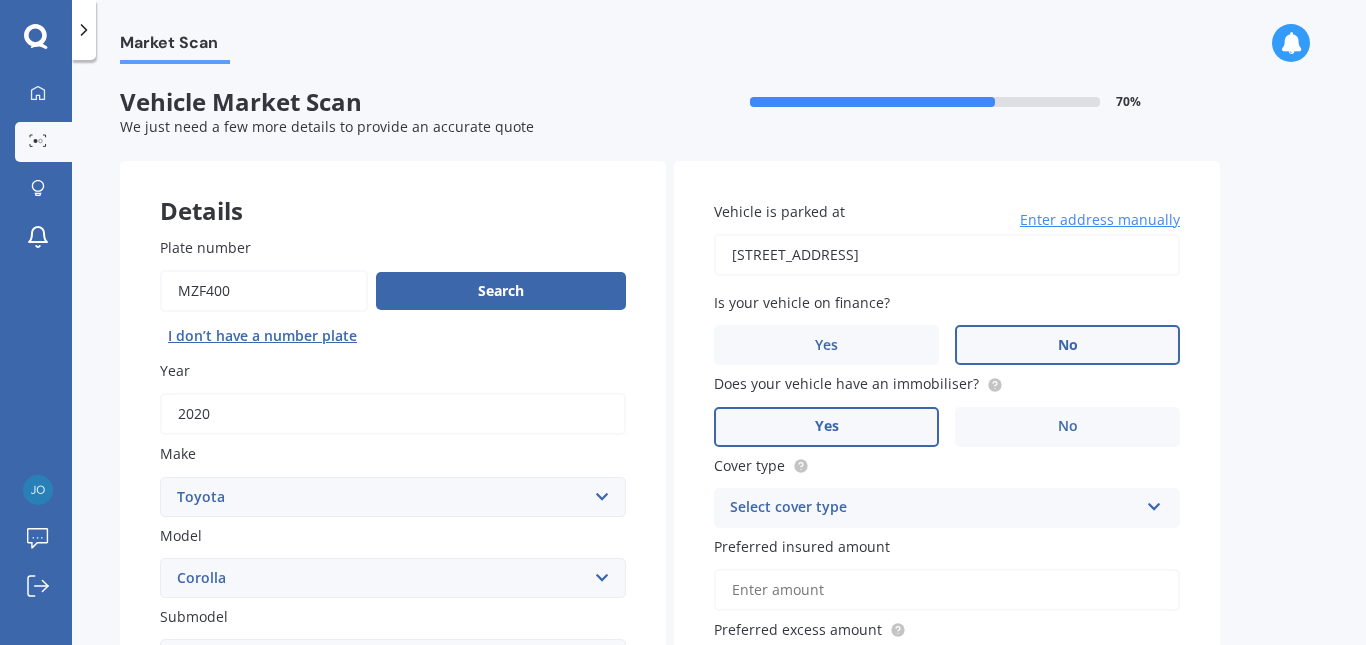 click on "Yes" at bounding box center [827, 426] 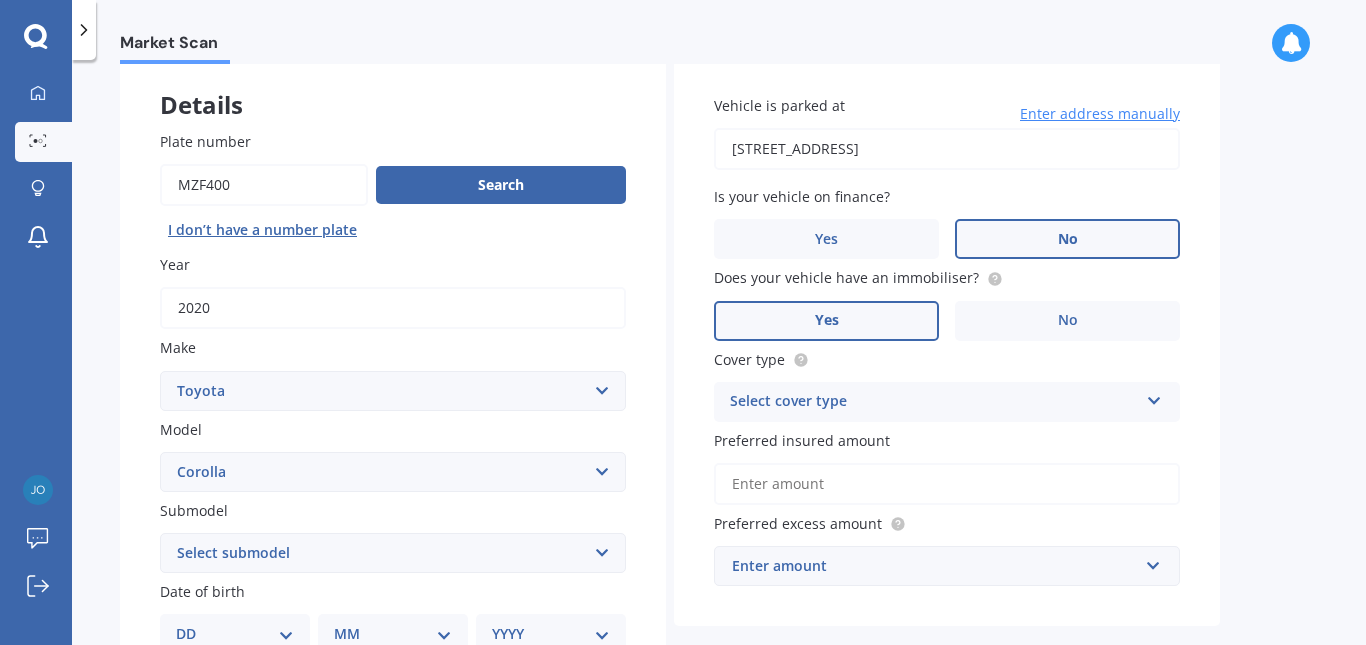 scroll, scrollTop: 200, scrollLeft: 0, axis: vertical 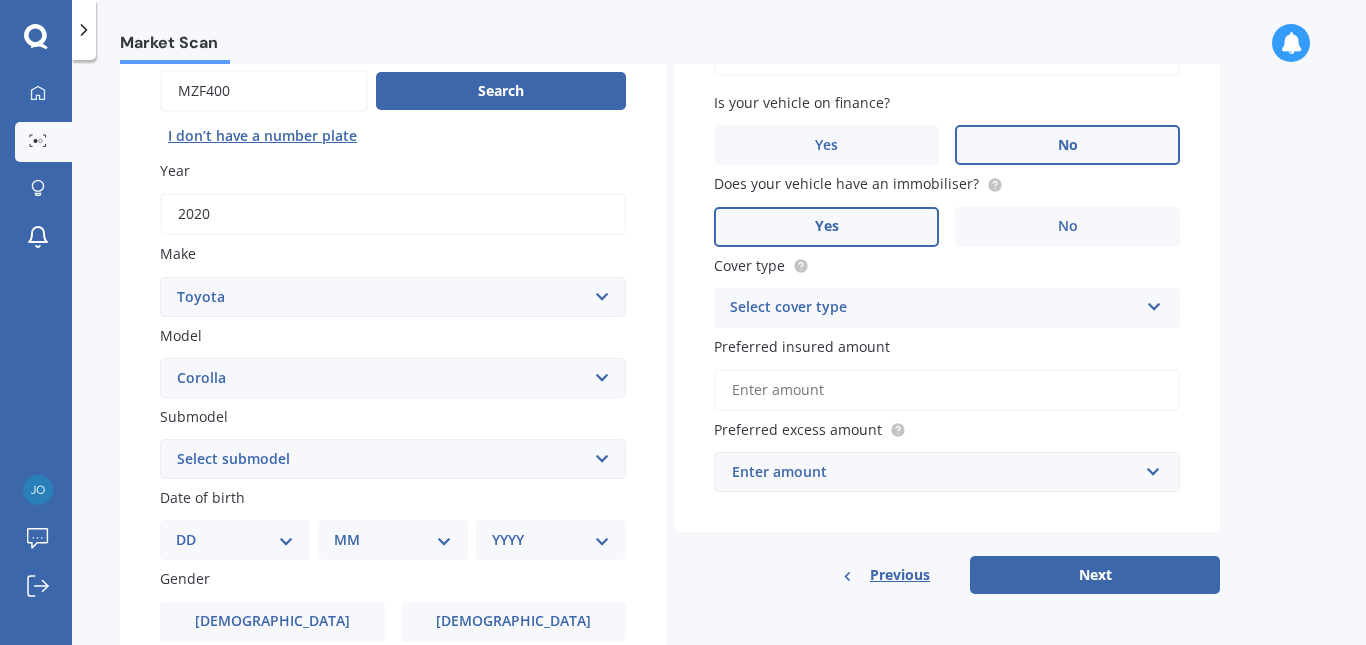 click at bounding box center (1154, 303) 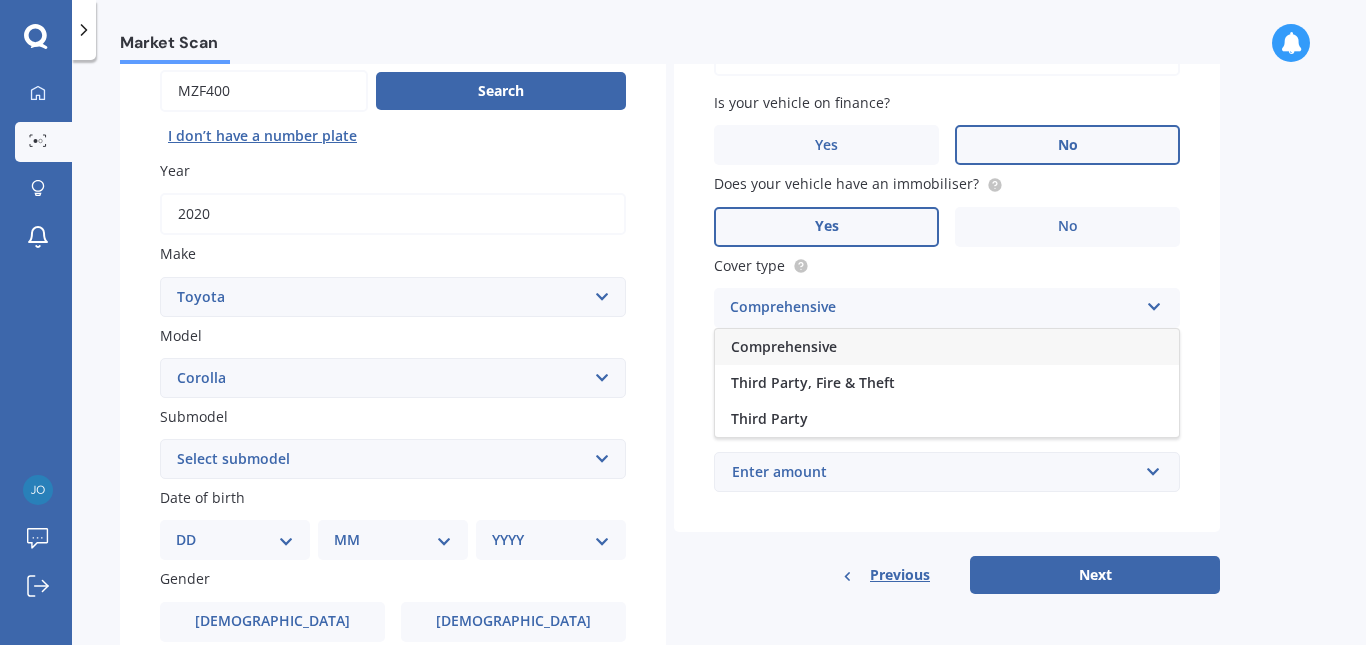 click on "Comprehensive" at bounding box center (947, 347) 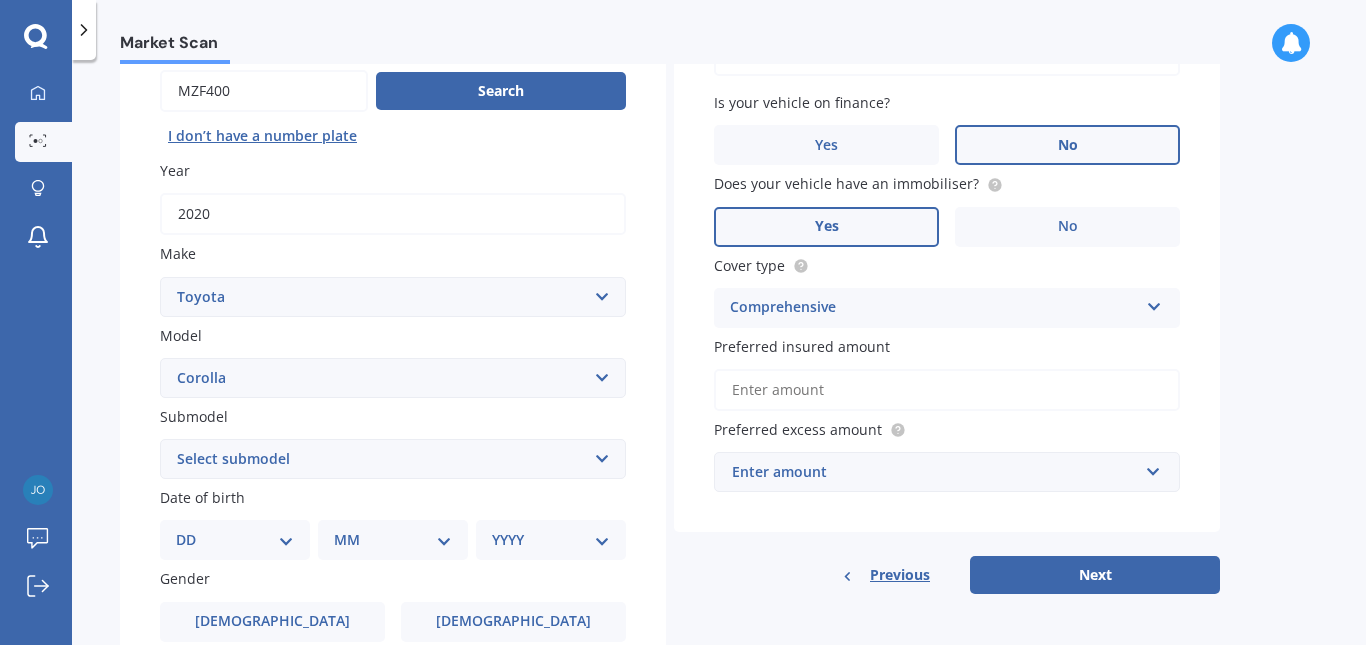 click on "Preferred insured amount" at bounding box center [947, 390] 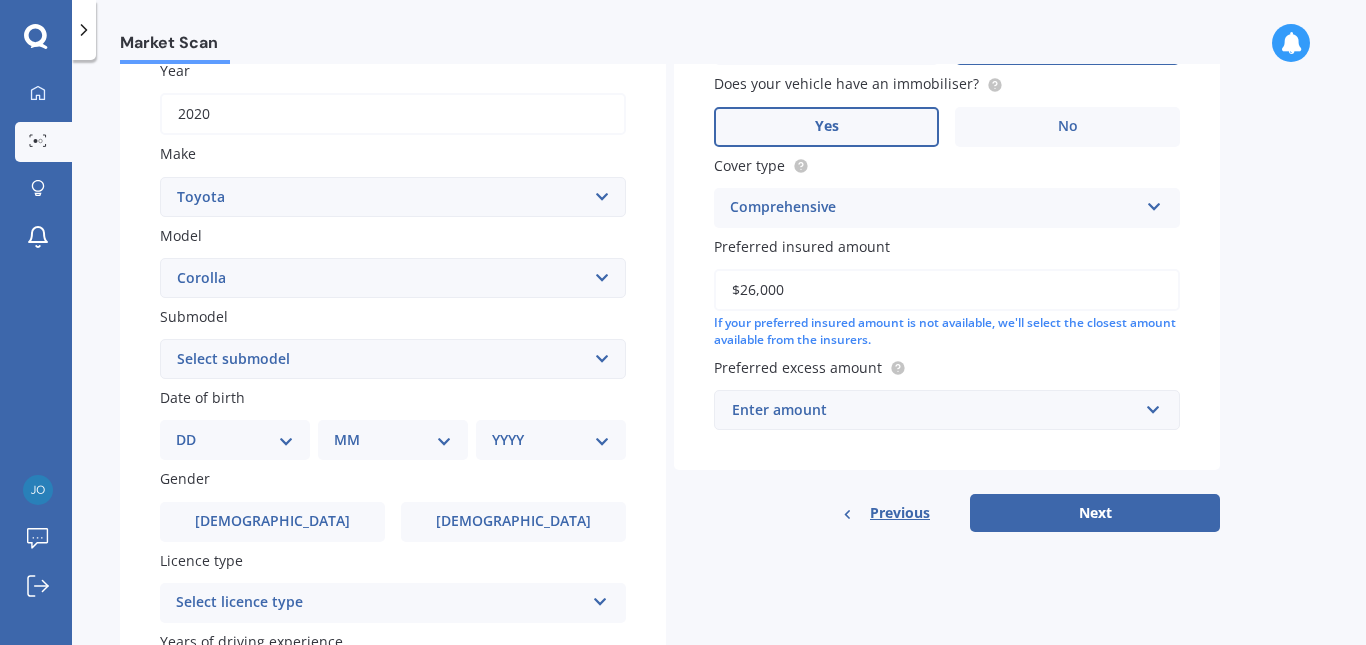 scroll, scrollTop: 400, scrollLeft: 0, axis: vertical 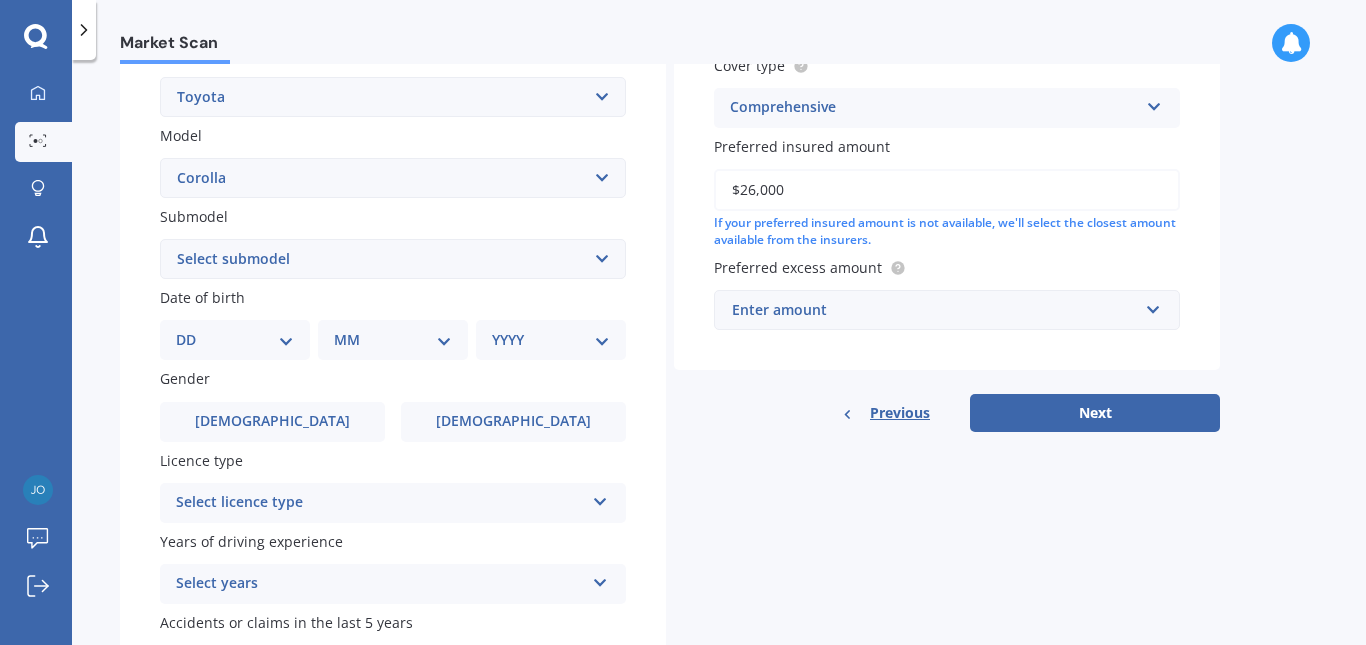 type on "$26,000" 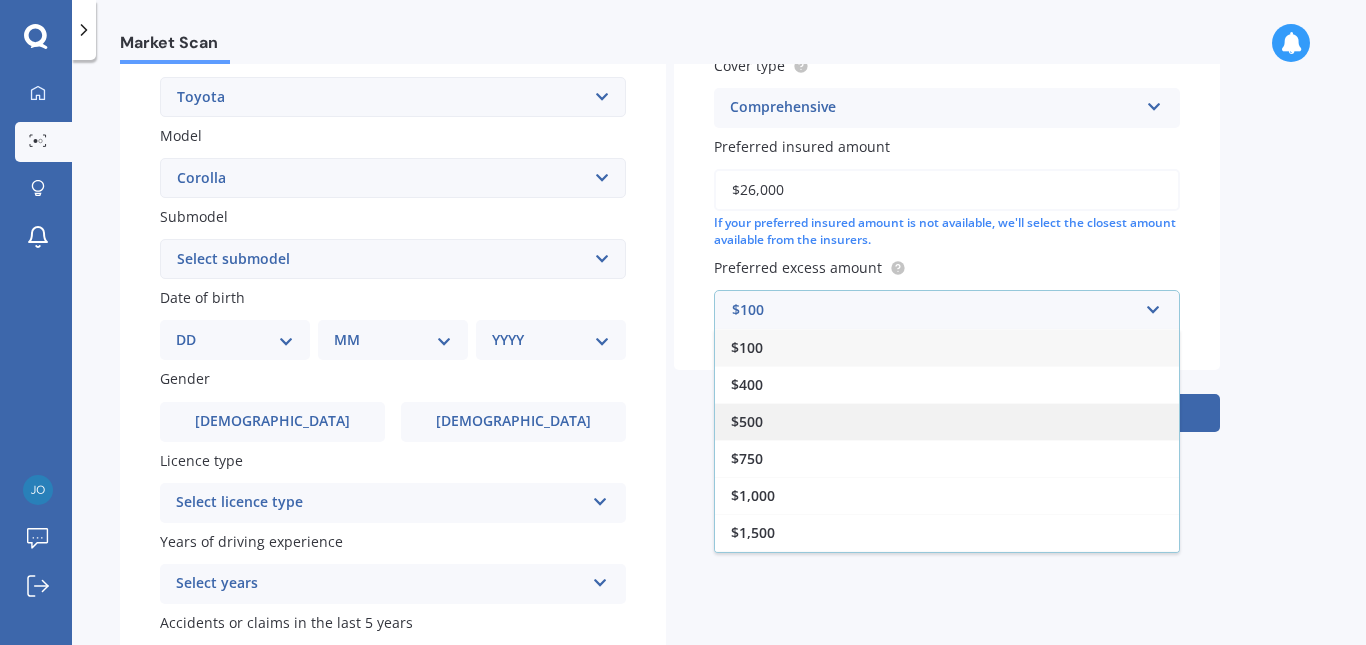 click on "$500" at bounding box center (747, 421) 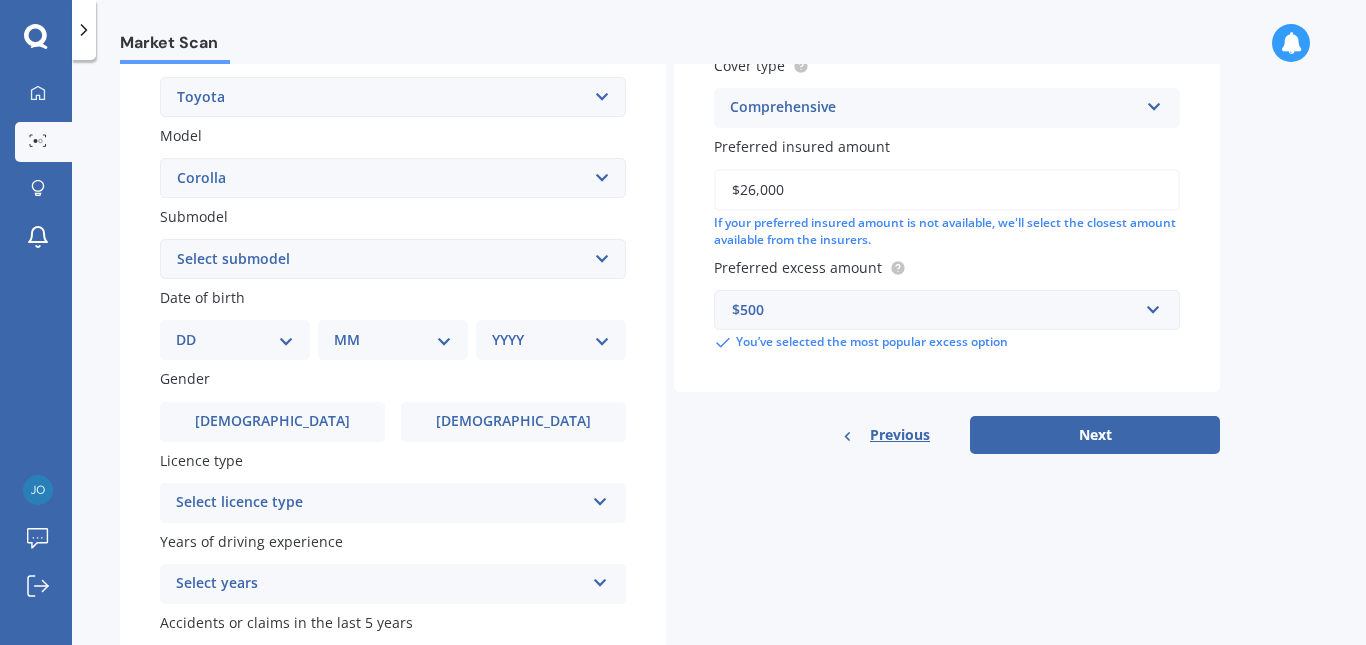 click on "DD 01 02 03 04 05 06 07 08 09 10 11 12 13 14 15 16 17 18 19 20 21 22 23 24 25 26 27 28 29 30 31" at bounding box center (235, 340) 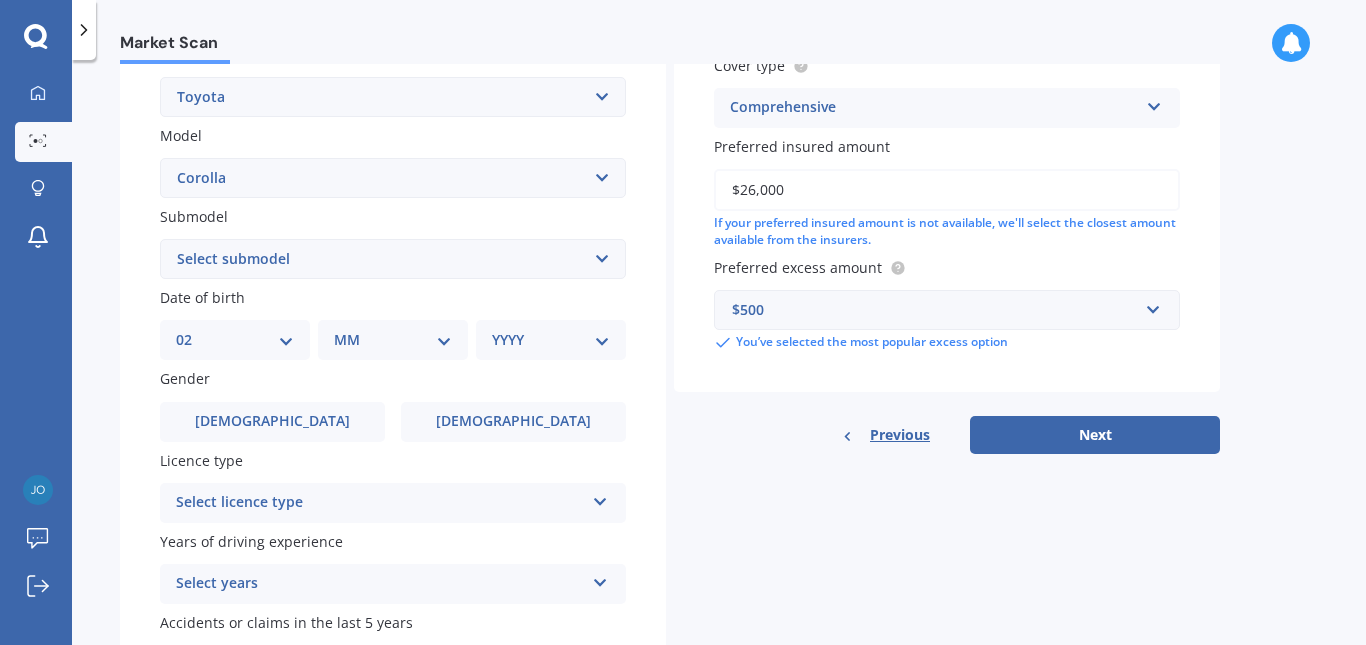 click on "DD 01 02 03 04 05 06 07 08 09 10 11 12 13 14 15 16 17 18 19 20 21 22 23 24 25 26 27 28 29 30 31" at bounding box center [235, 340] 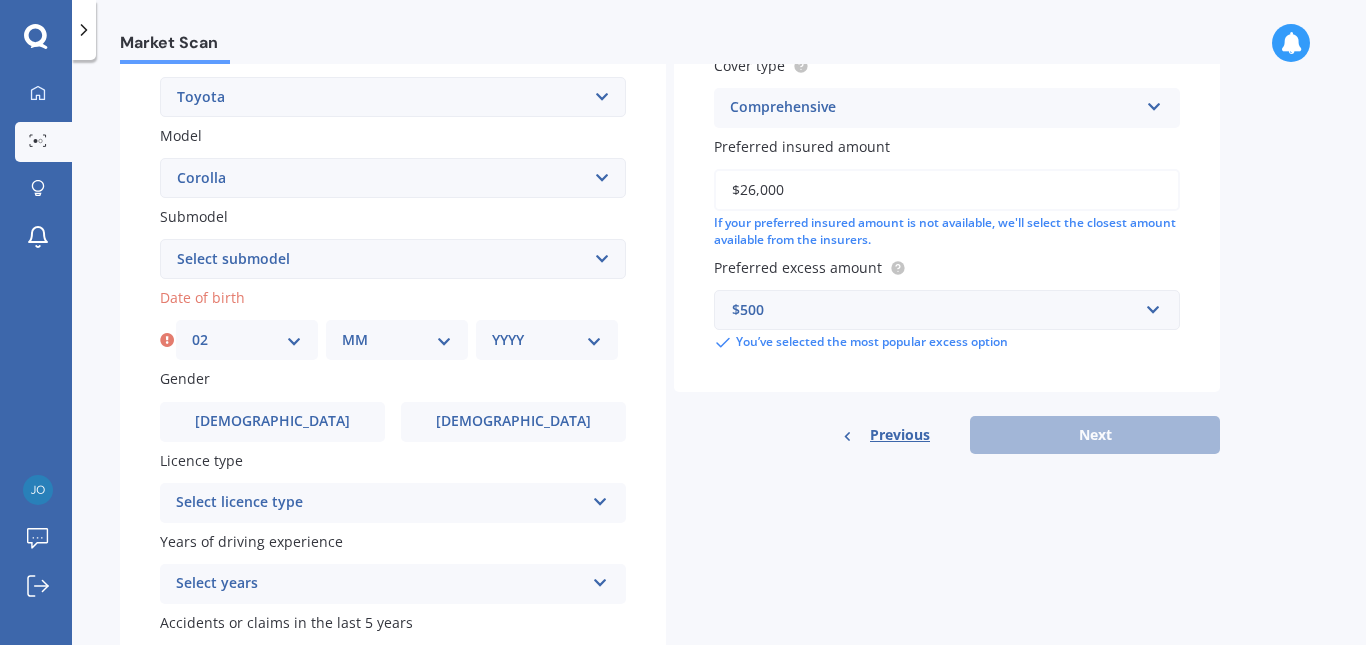 click on "MM 01 02 03 04 05 06 07 08 09 10 11 12" at bounding box center [397, 340] 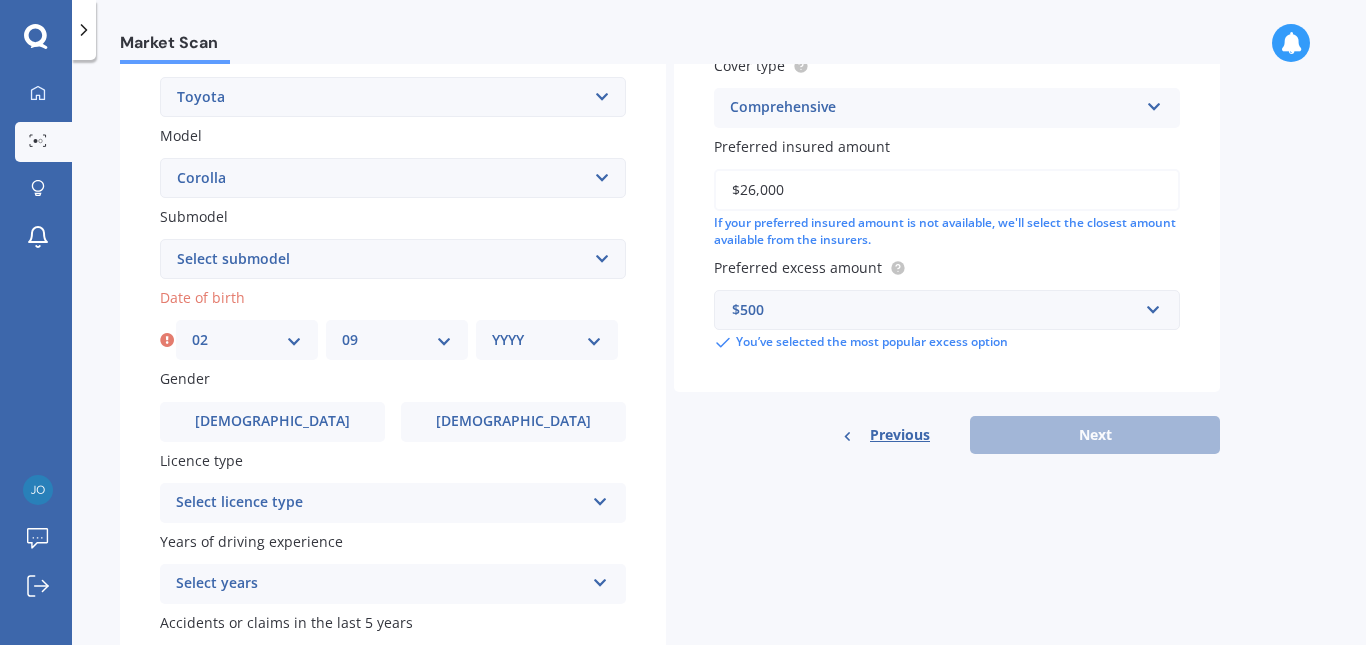click on "MM 01 02 03 04 05 06 07 08 09 10 11 12" at bounding box center [397, 340] 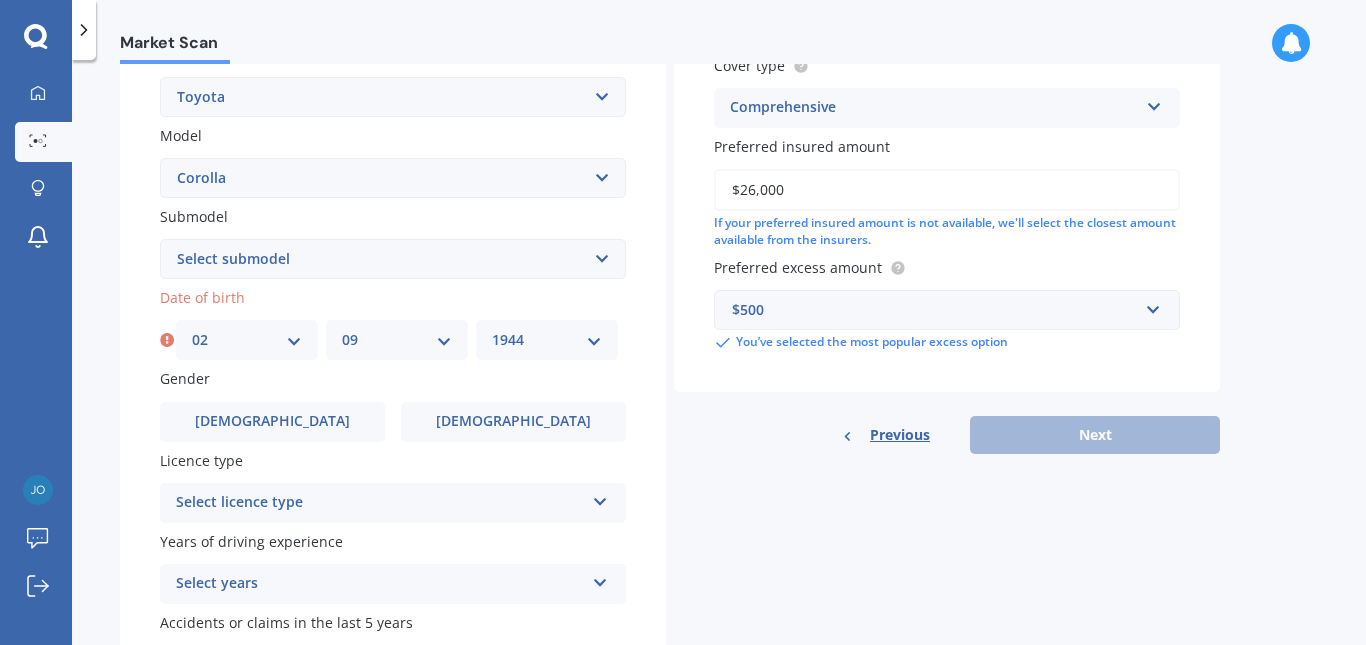 click on "YYYY 2025 2024 2023 2022 2021 2020 2019 2018 2017 2016 2015 2014 2013 2012 2011 2010 2009 2008 2007 2006 2005 2004 2003 2002 2001 2000 1999 1998 1997 1996 1995 1994 1993 1992 1991 1990 1989 1988 1987 1986 1985 1984 1983 1982 1981 1980 1979 1978 1977 1976 1975 1974 1973 1972 1971 1970 1969 1968 1967 1966 1965 1964 1963 1962 1961 1960 1959 1958 1957 1956 1955 1954 1953 1952 1951 1950 1949 1948 1947 1946 1945 1944 1943 1942 1941 1940 1939 1938 1937 1936 1935 1934 1933 1932 1931 1930 1929 1928 1927 1926" at bounding box center (547, 340) 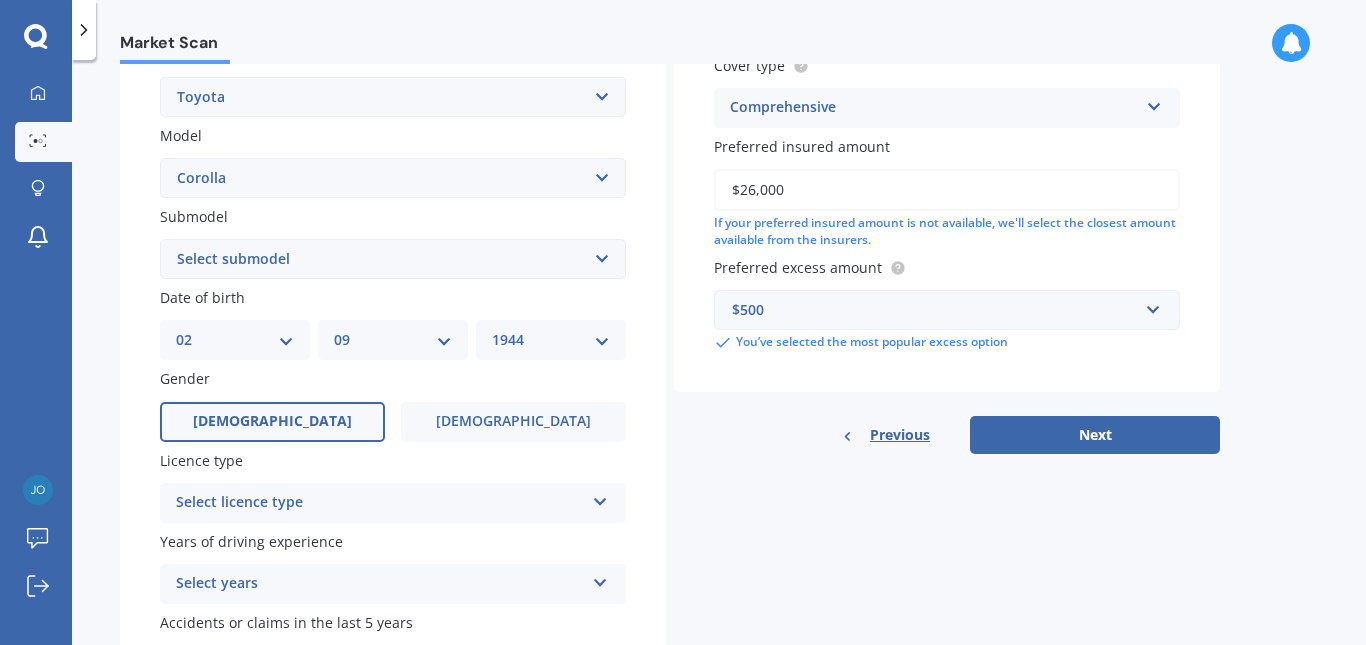 click on "Male" at bounding box center [272, 421] 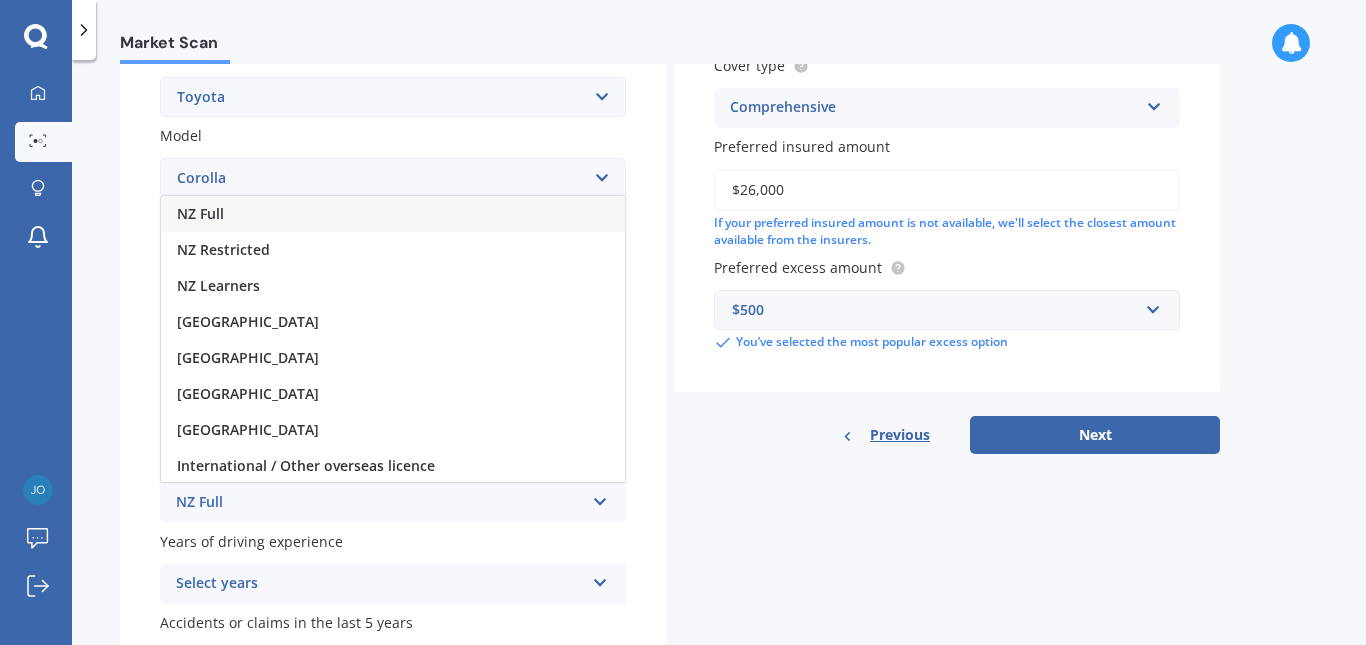 click on "NZ Full" at bounding box center [393, 214] 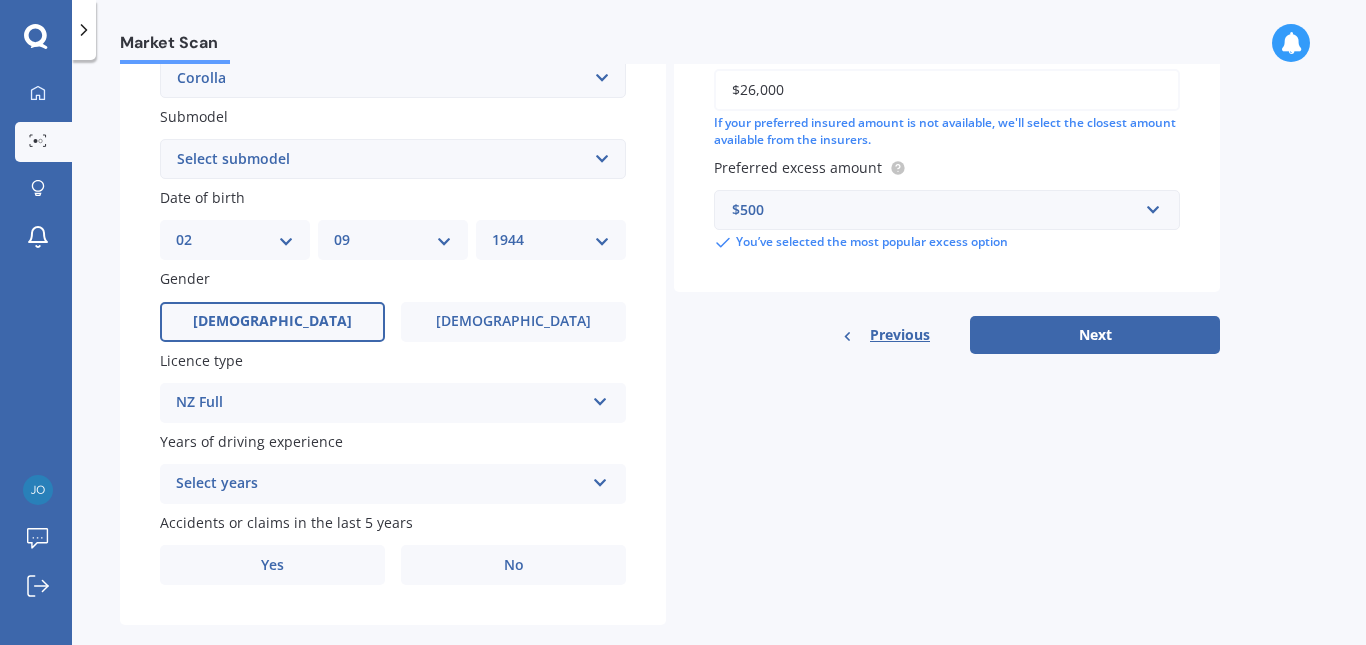 scroll, scrollTop: 532, scrollLeft: 0, axis: vertical 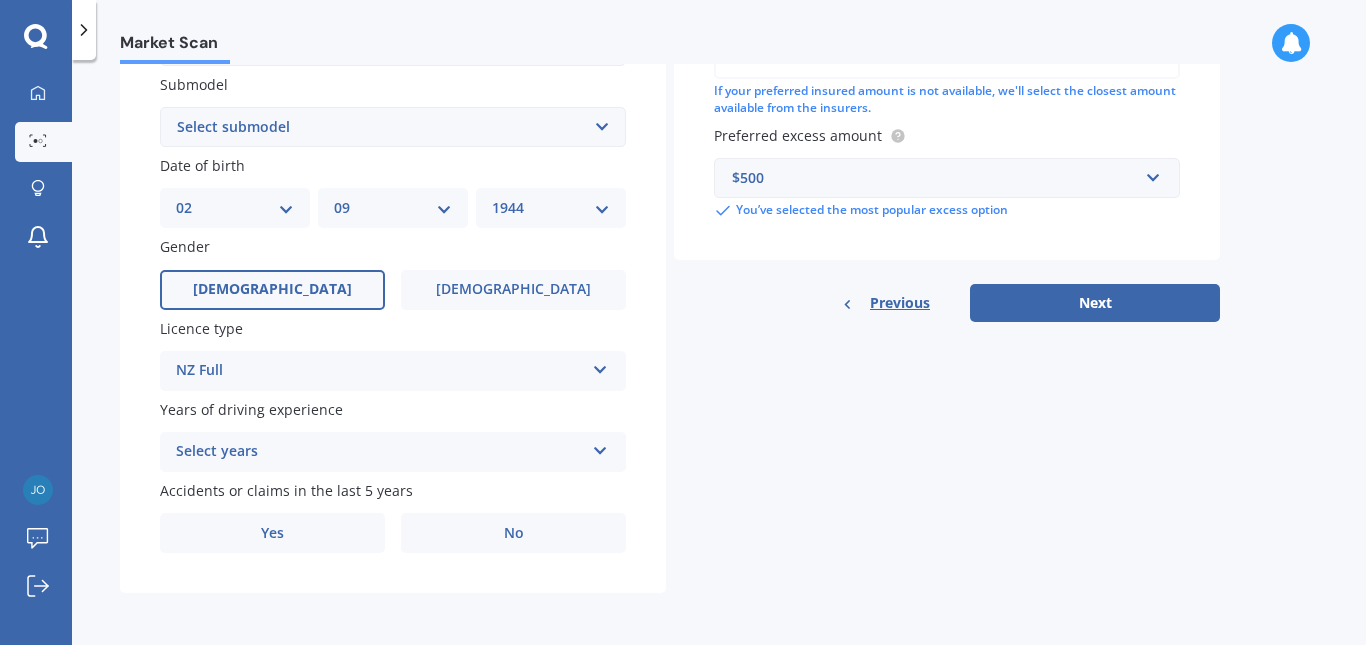 click at bounding box center [600, 447] 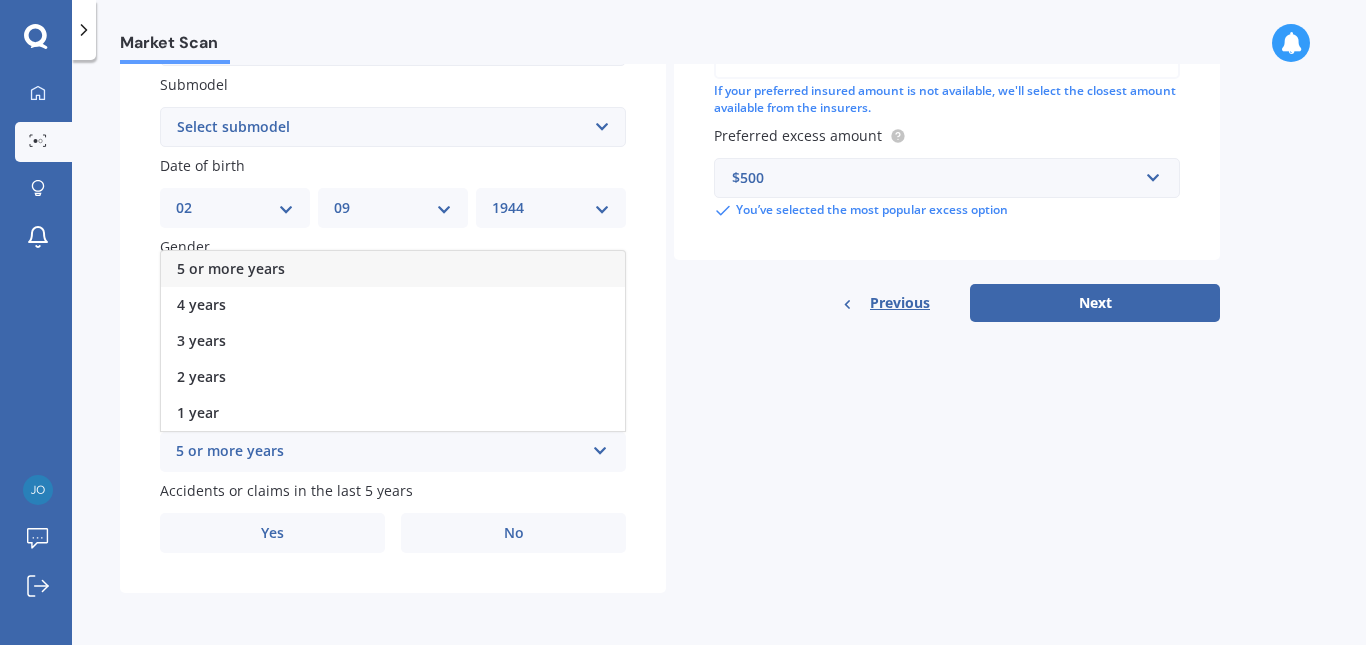 click on "5 or more years 5 or more years 4 years 3 years 2 years 1 year" at bounding box center (393, 452) 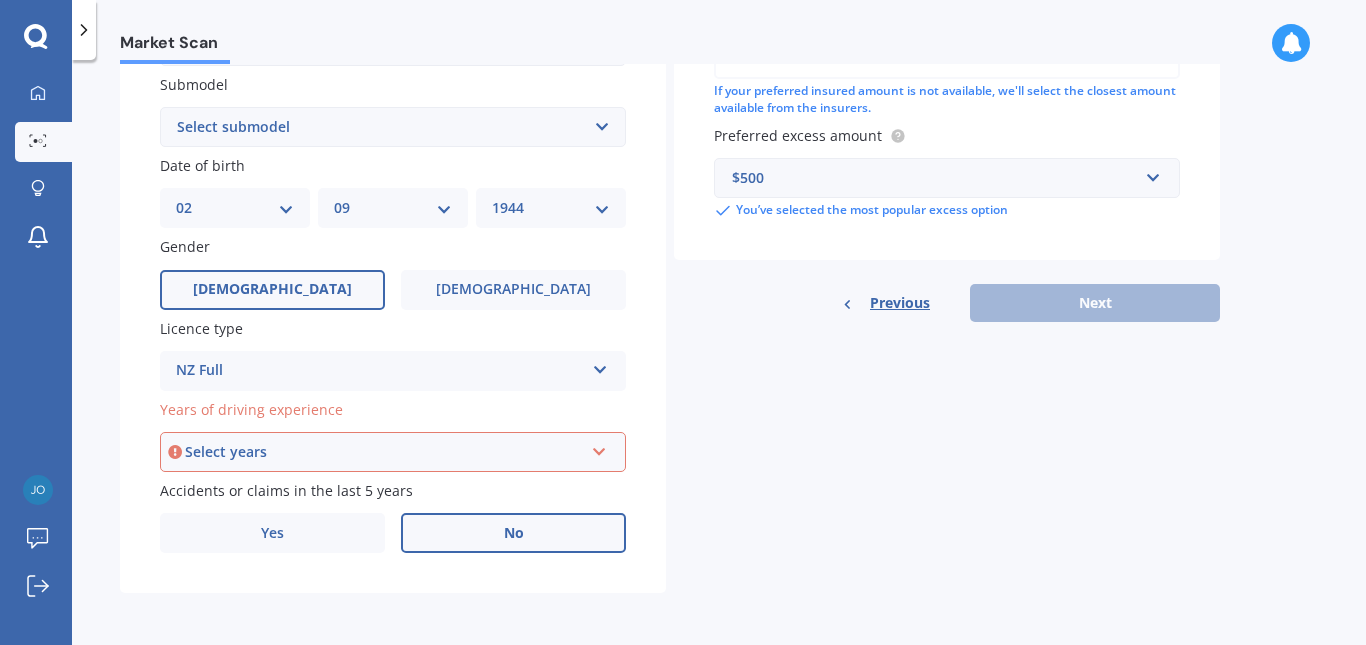 click on "No" at bounding box center (514, 533) 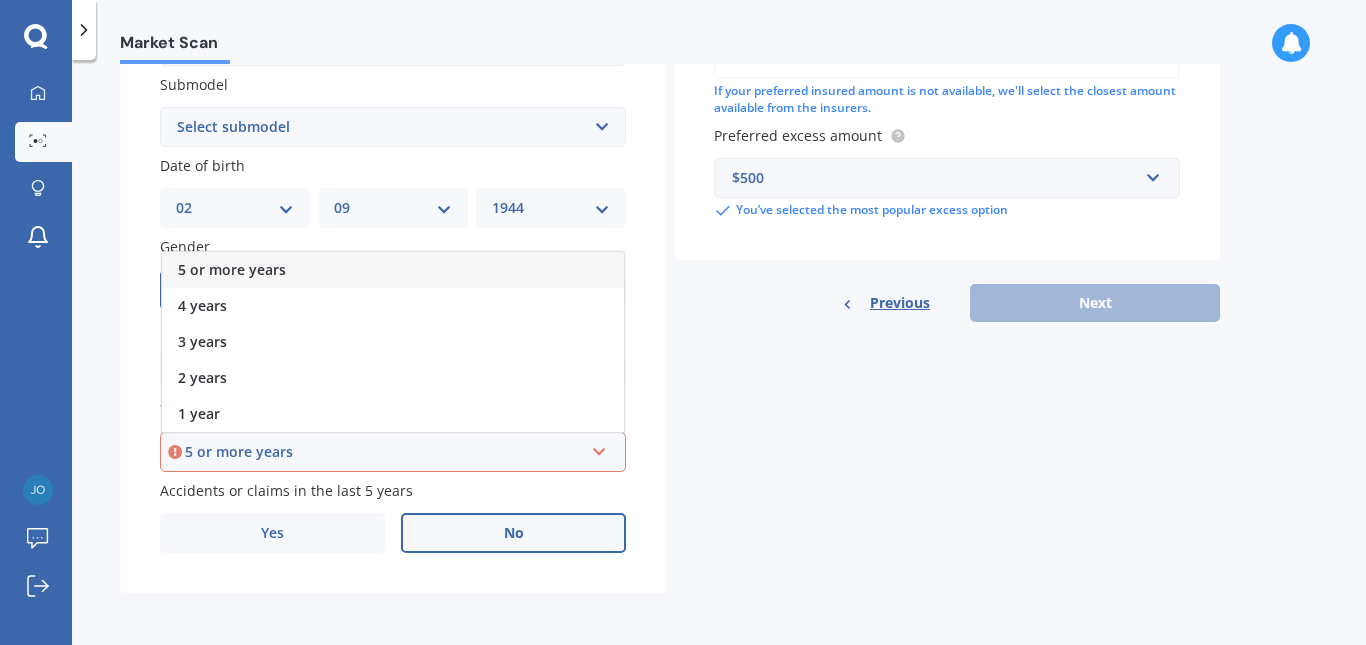 click on "5 or more years" at bounding box center [384, 452] 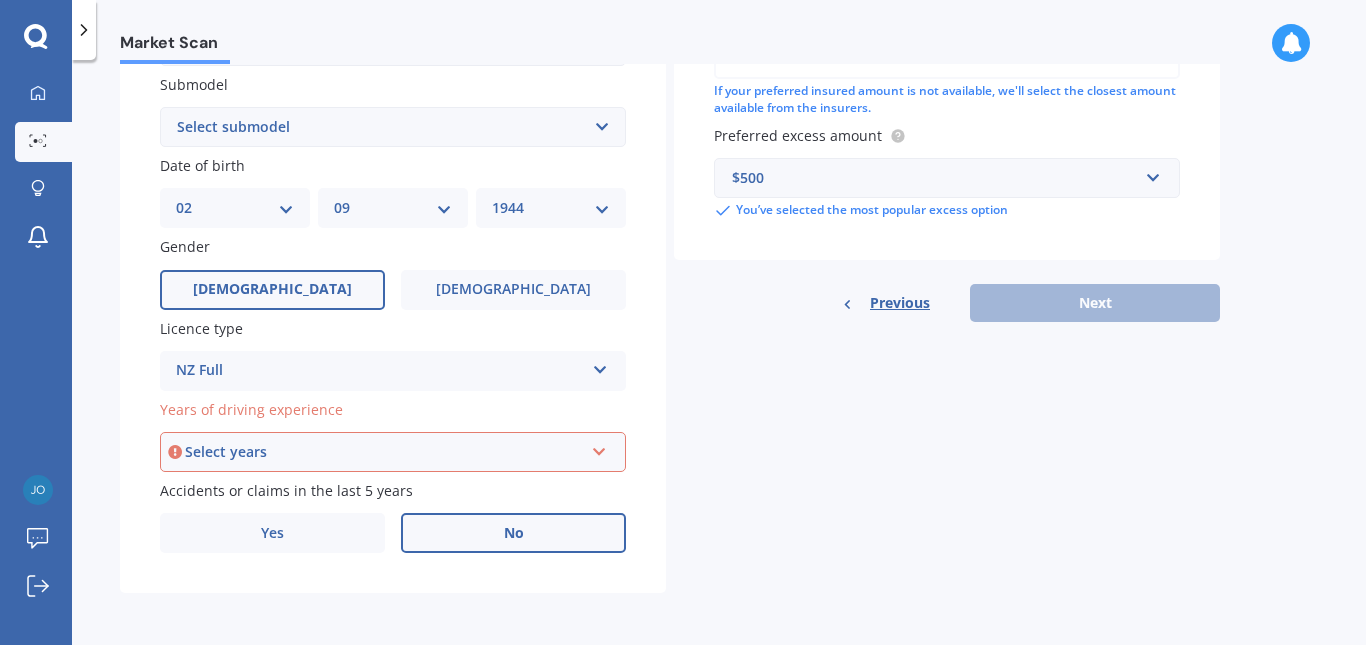 click at bounding box center (599, 448) 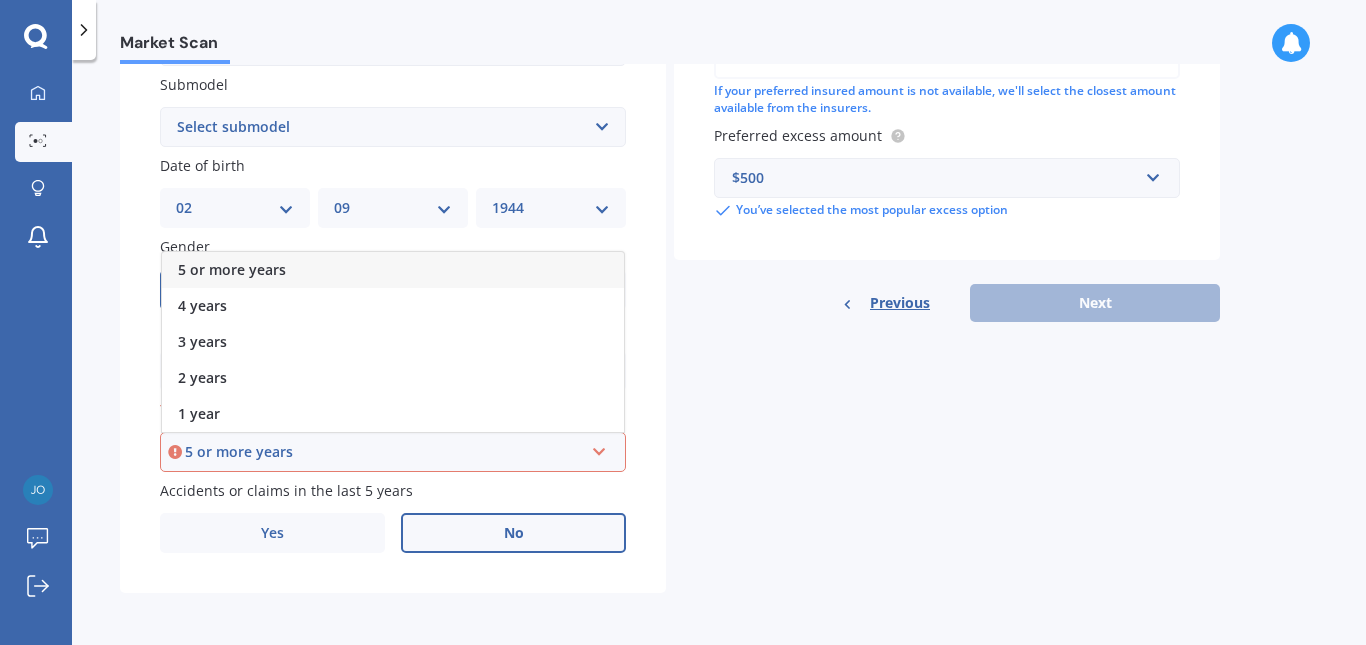 click on "5 or more years" at bounding box center (232, 269) 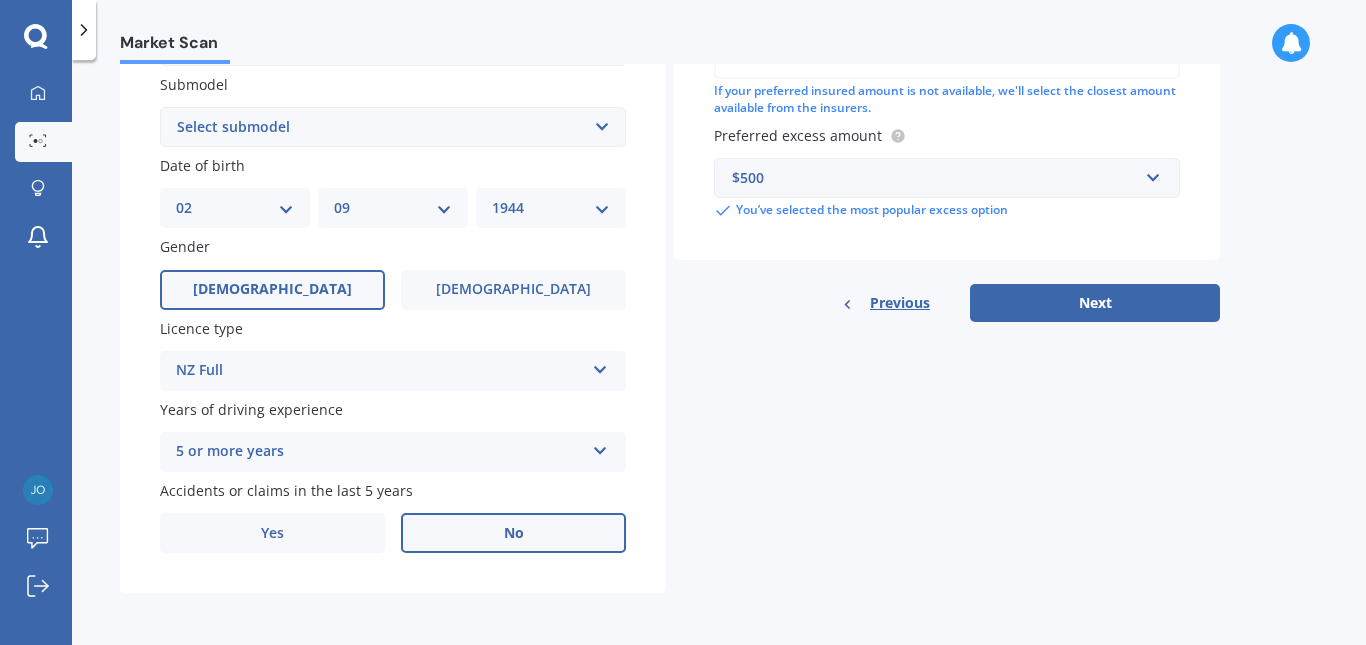 scroll, scrollTop: 432, scrollLeft: 0, axis: vertical 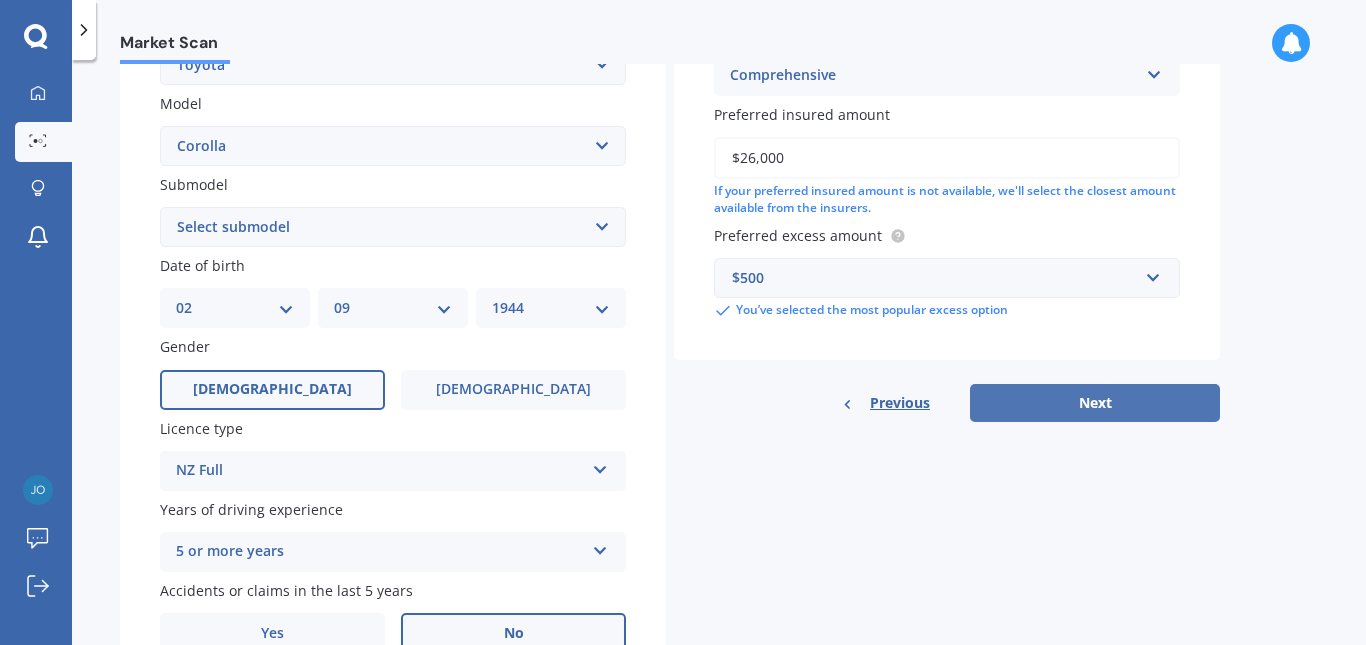 click on "Next" at bounding box center [1095, 403] 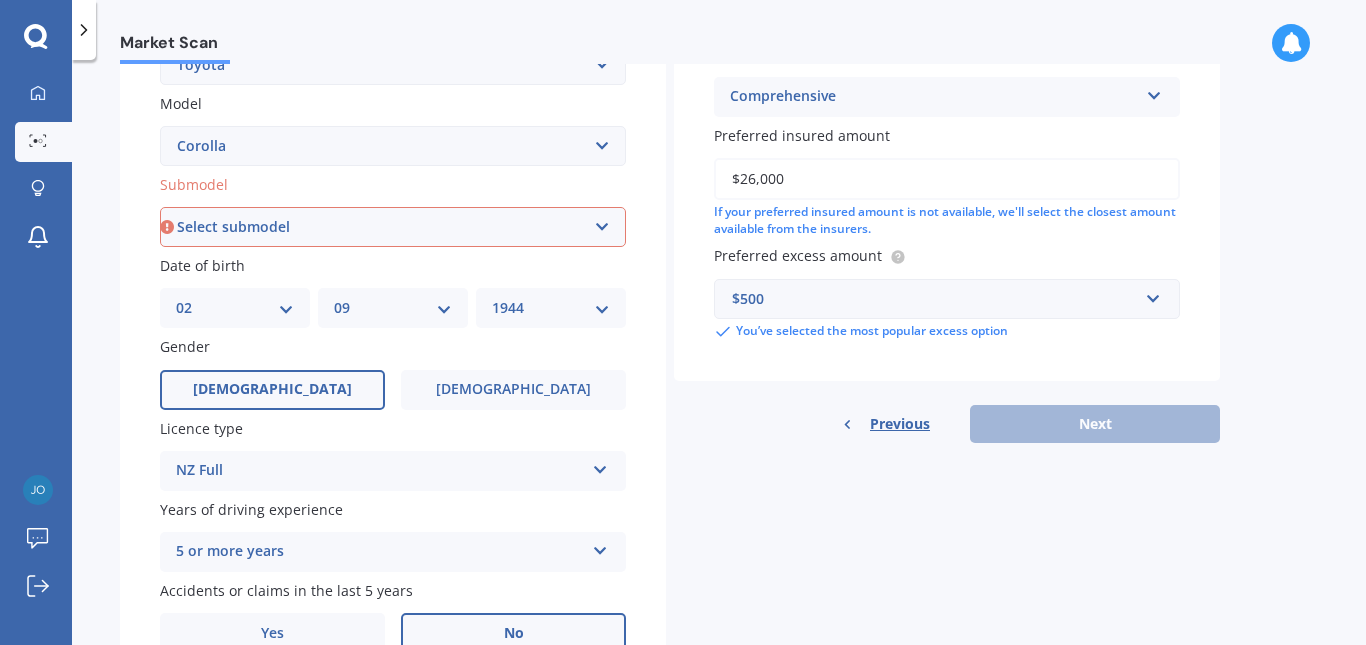 click on "Select submodel (All other) Axio Diesel Fielder 2WD Fielder 4WD FXGT GL GLX 1.8 GLX Sedan GS GTI GTI Sports GX 1.6 GX 1.8 GX CVT Hatch GX Sedan GX Wagon auto GX Wagon manual Hatch Hybrid Hybrid Levin 1.6 Levin SX Hatch Levin ZR Hatch Runx SE 1.5 Sportivo Non Turbo 1.8 Litre Sportivo Turbo 1.8 Litre Sprinter Sprinter GT Touring 4WD wagon Touring S/W Touring Wagon Hybrid TS 1.8 Van XL ZR Sedan" at bounding box center [393, 227] 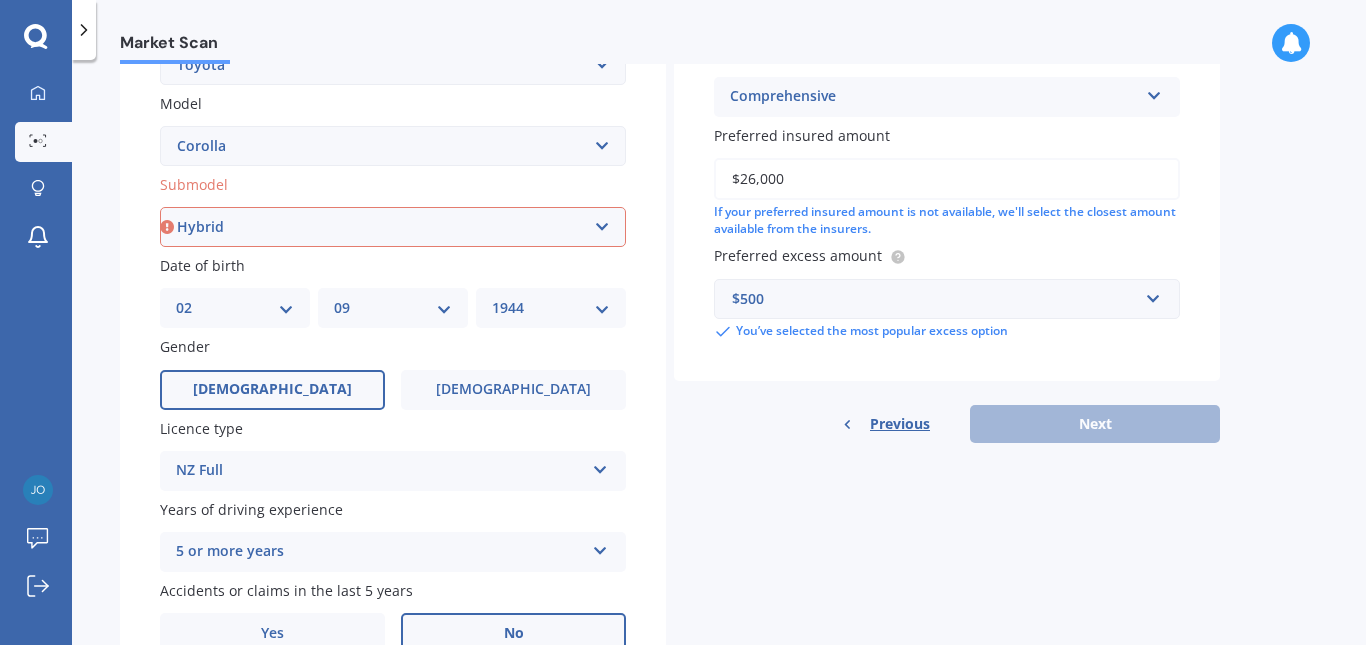 click on "Select submodel (All other) Axio Diesel Fielder 2WD Fielder 4WD FXGT GL GLX 1.8 GLX Sedan GS GTI GTI Sports GX 1.6 GX 1.8 GX CVT Hatch GX Sedan GX Wagon auto GX Wagon manual Hatch Hybrid Hybrid Levin 1.6 Levin SX Hatch Levin ZR Hatch Runx SE 1.5 Sportivo Non Turbo 1.8 Litre Sportivo Turbo 1.8 Litre Sprinter Sprinter GT Touring 4WD wagon Touring S/W Touring Wagon Hybrid TS 1.8 Van XL ZR Sedan" at bounding box center [393, 227] 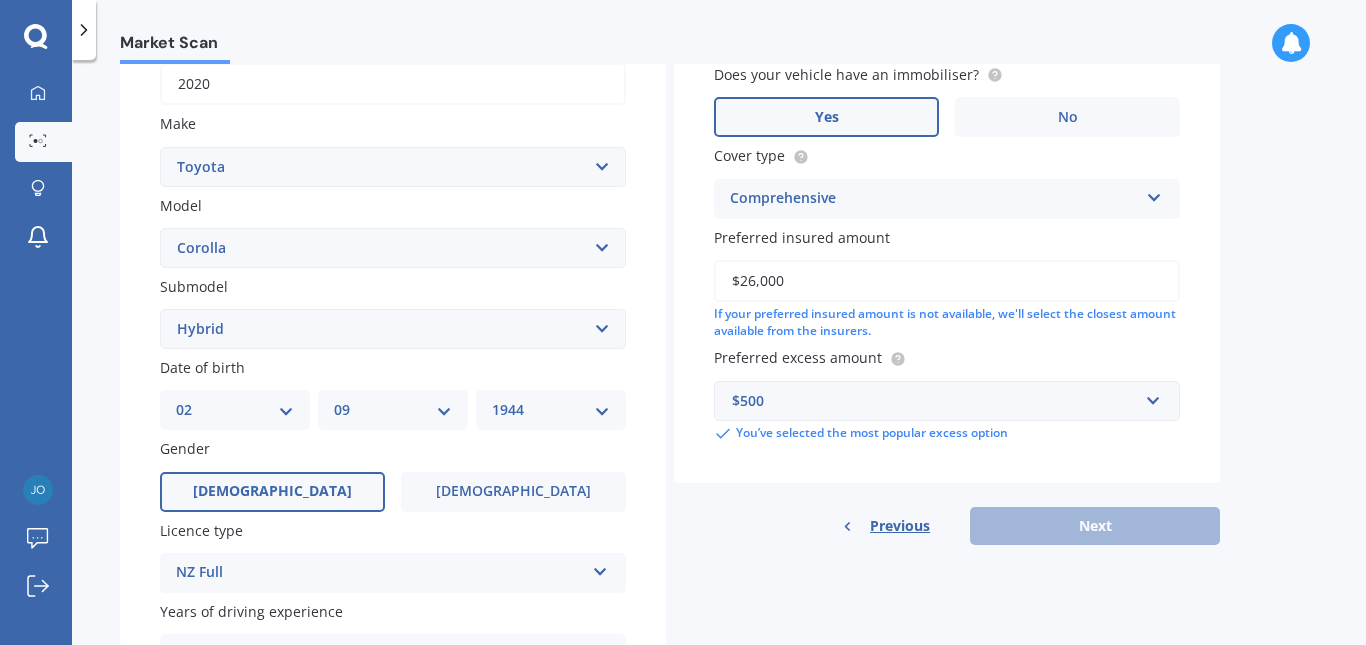 scroll, scrollTop: 137, scrollLeft: 0, axis: vertical 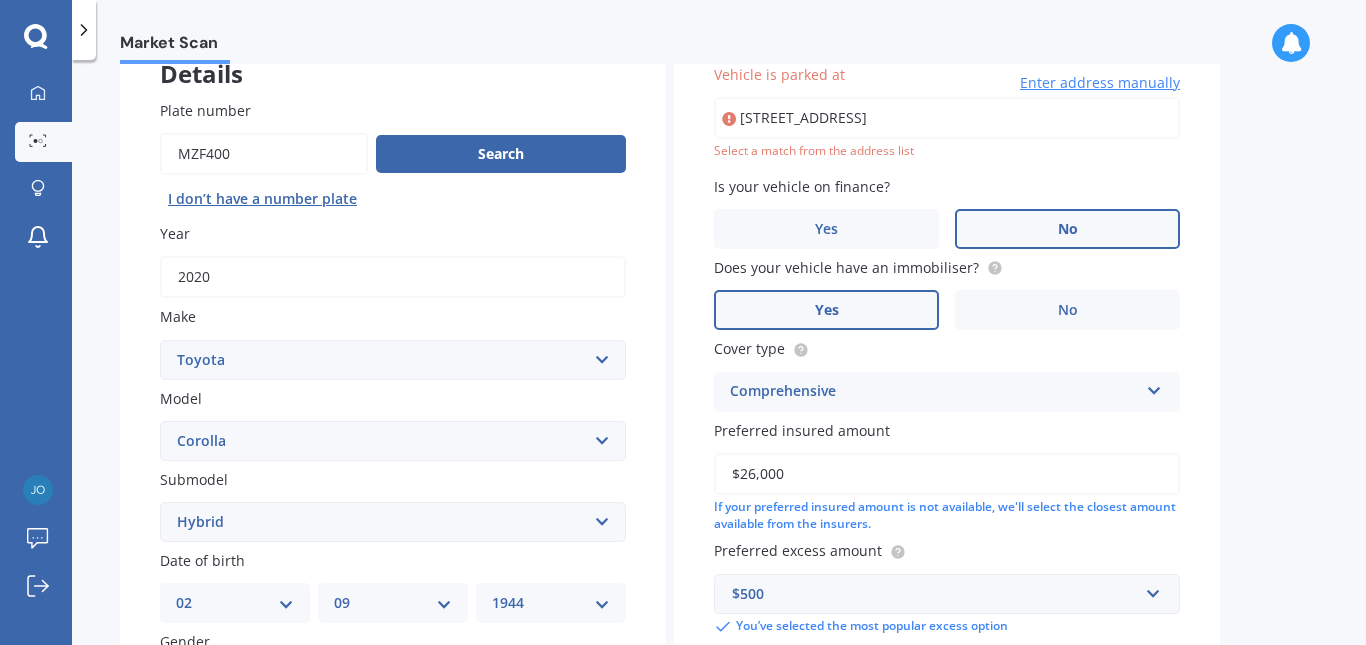 click on "16 Merlin Terrace,Rolleston Rolleston, Canterbury 7615" at bounding box center [947, 118] 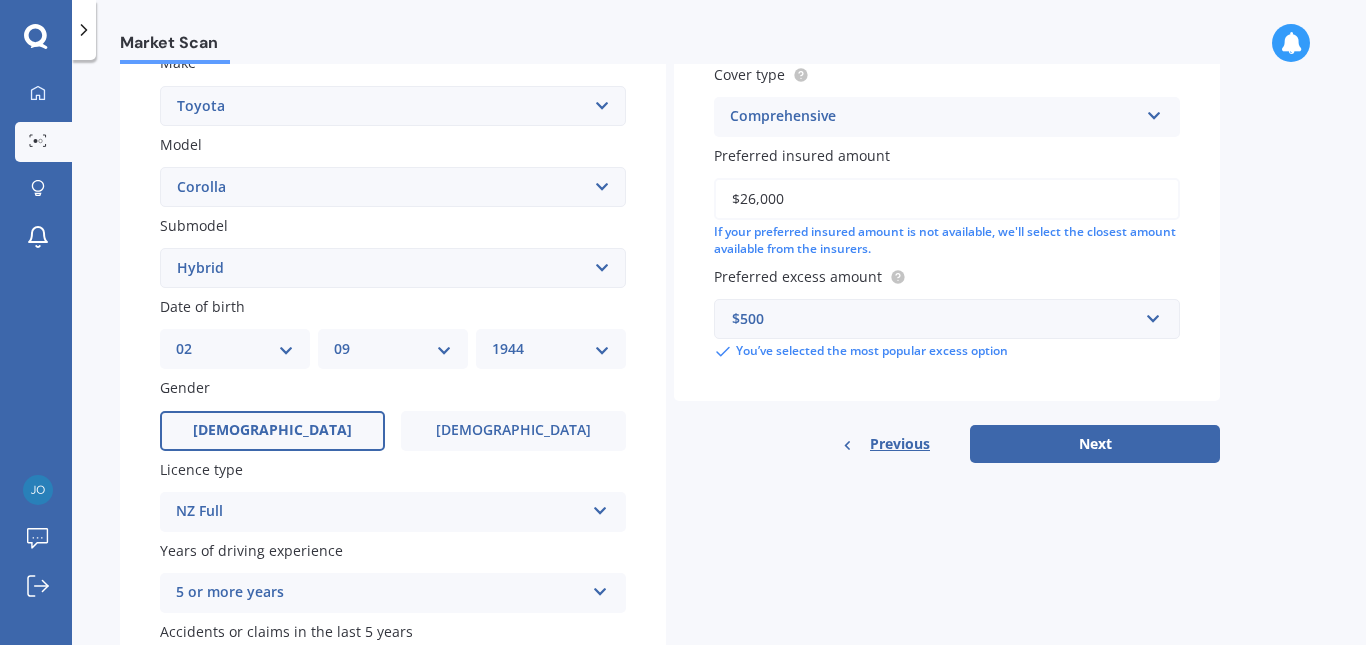 scroll, scrollTop: 437, scrollLeft: 0, axis: vertical 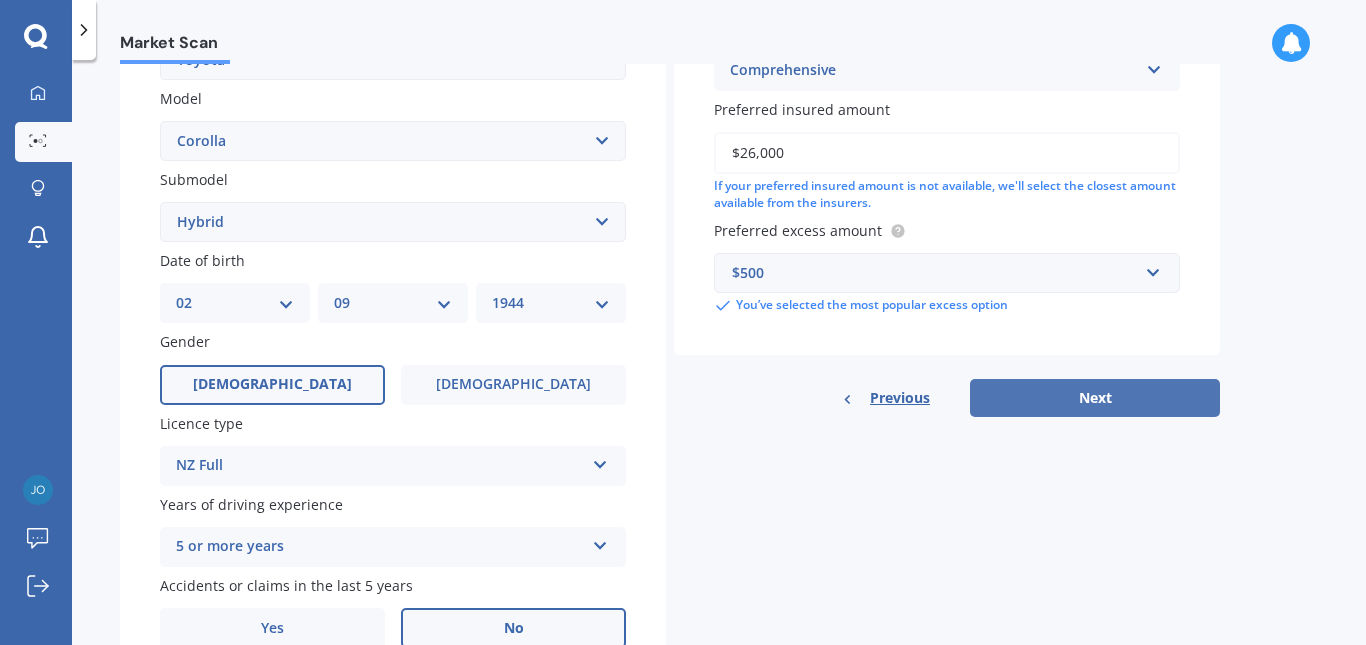 click on "Next" at bounding box center (1095, 398) 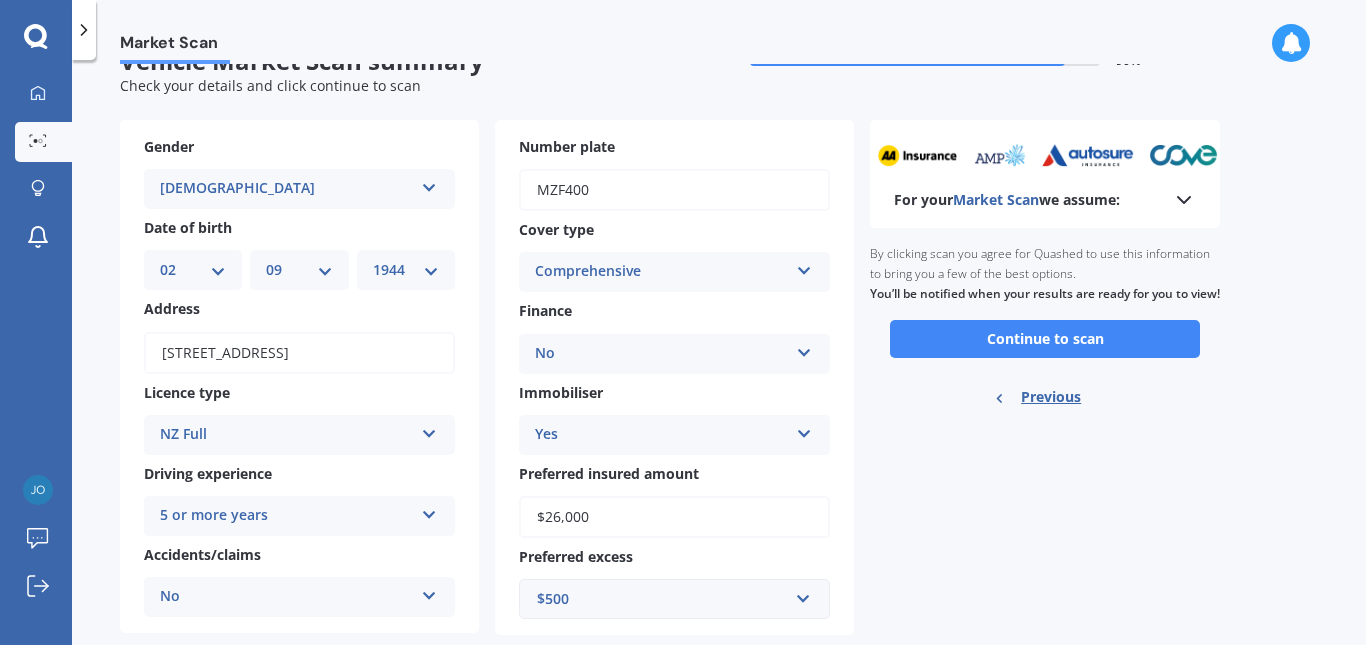 scroll, scrollTop: 0, scrollLeft: 0, axis: both 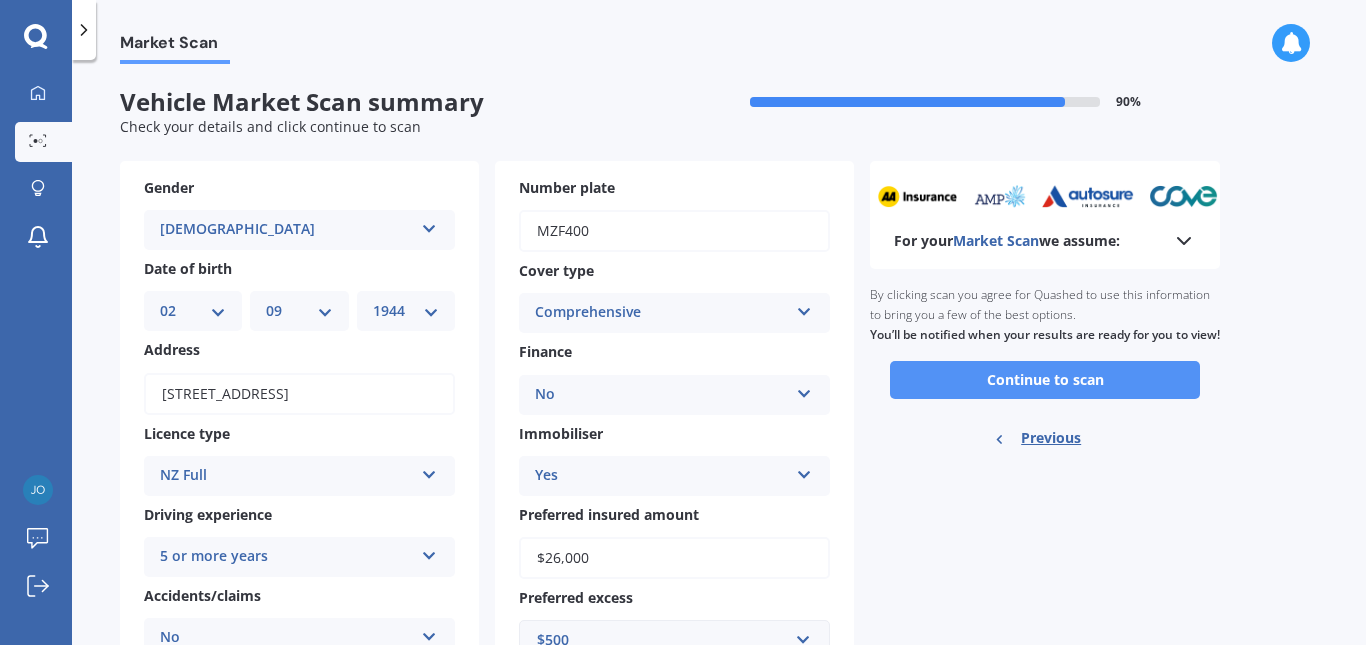click on "Continue to scan" at bounding box center [1045, 380] 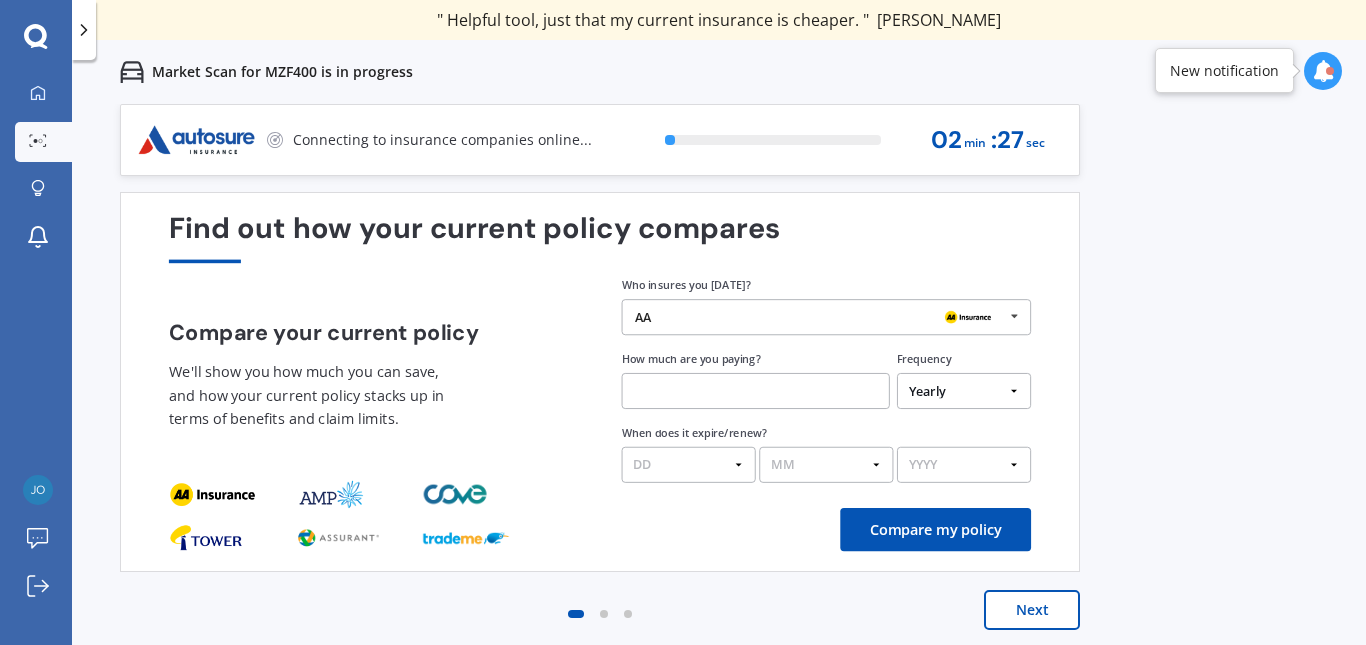 click at bounding box center (1014, 316) 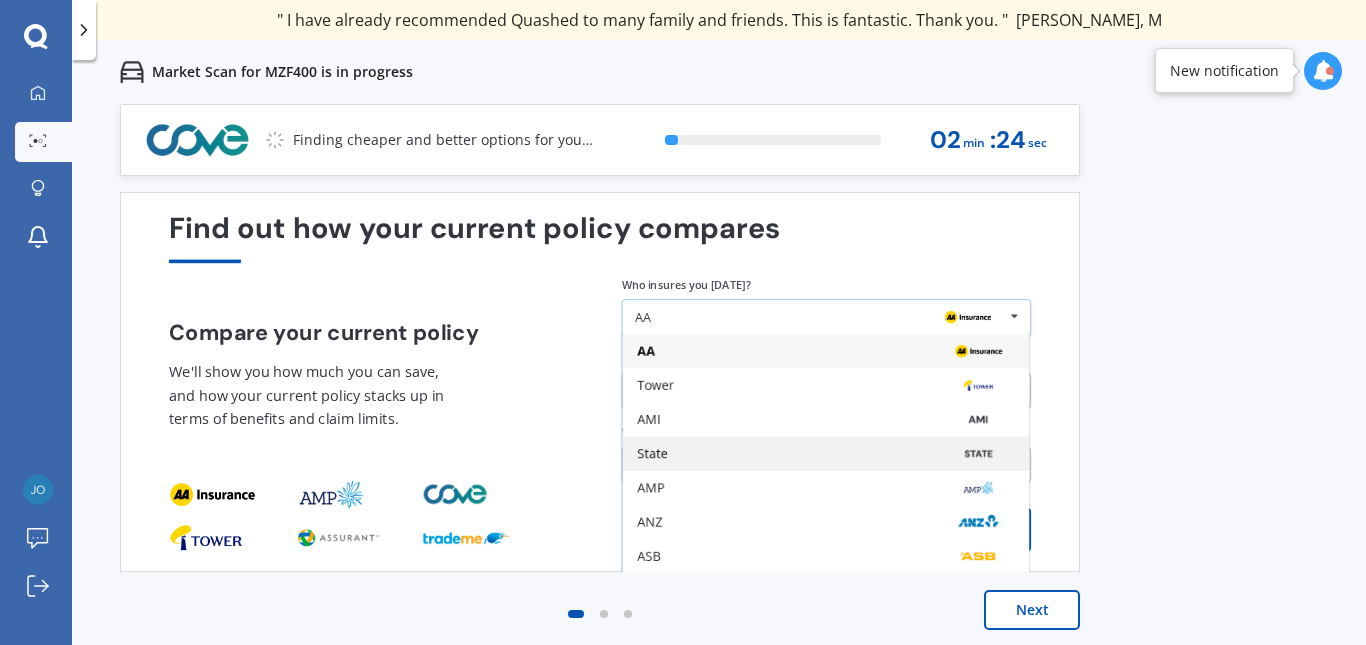 click on "State" at bounding box center [825, 454] 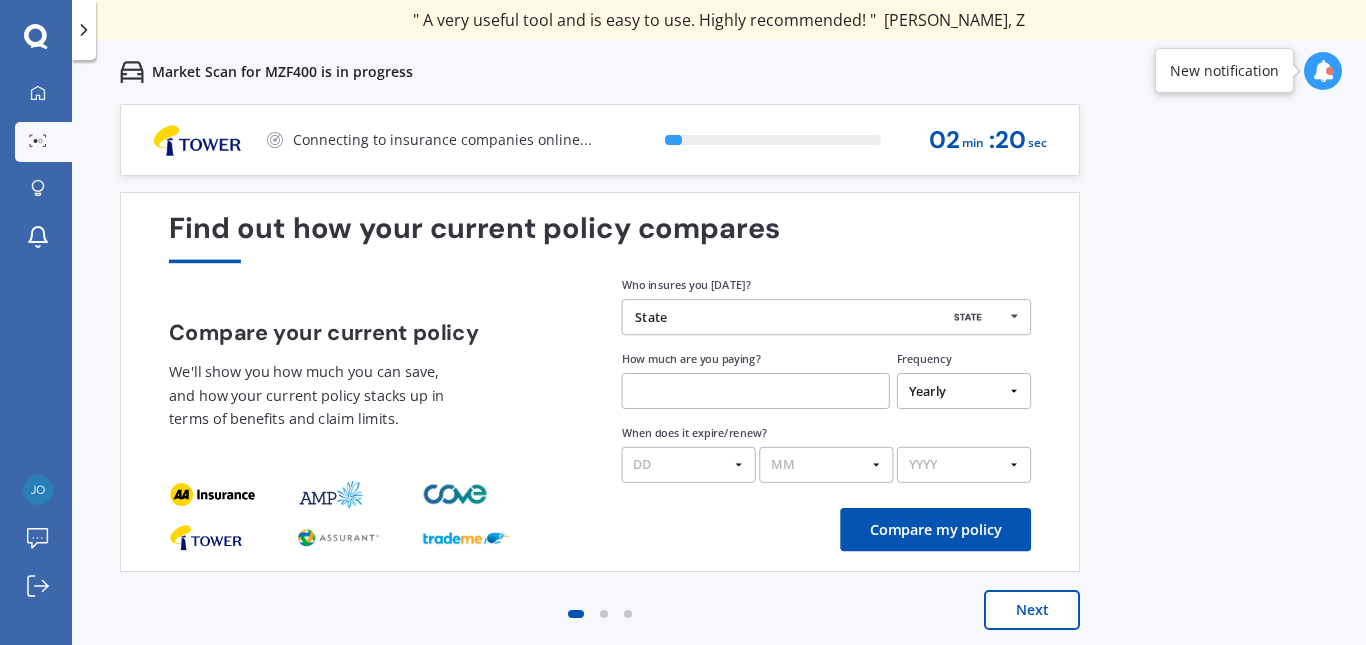 click at bounding box center (756, 391) 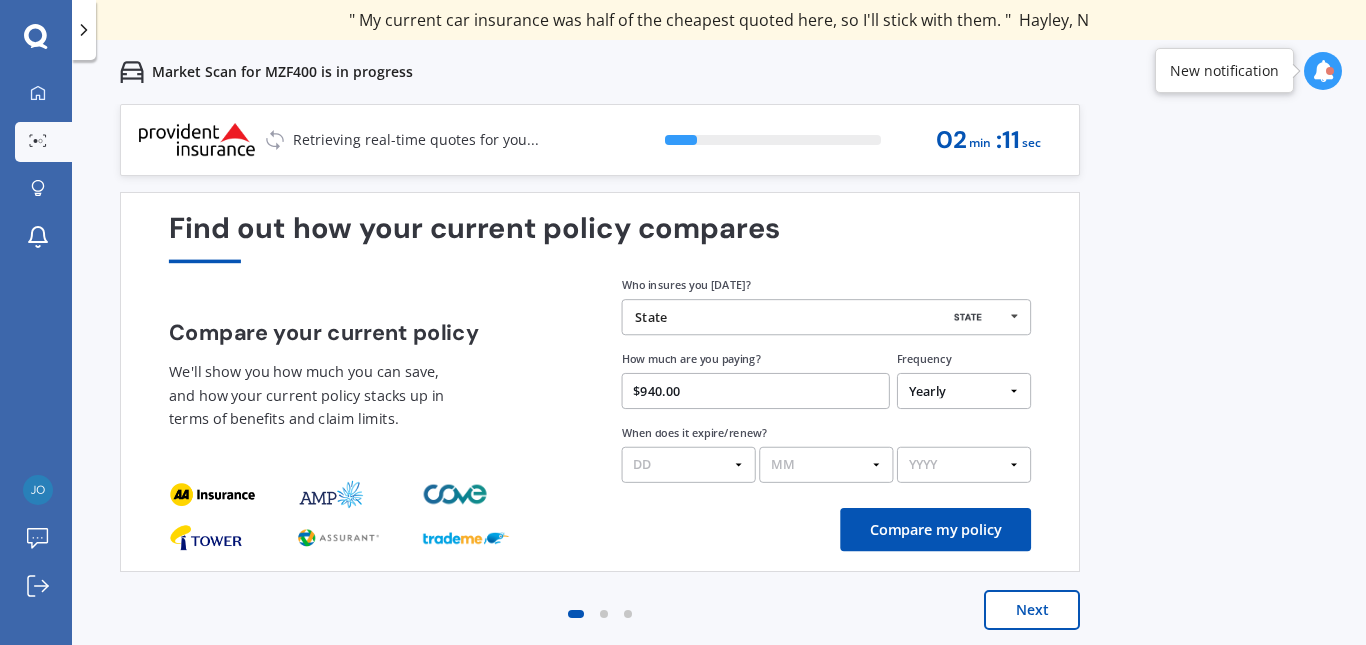type on "$940.00" 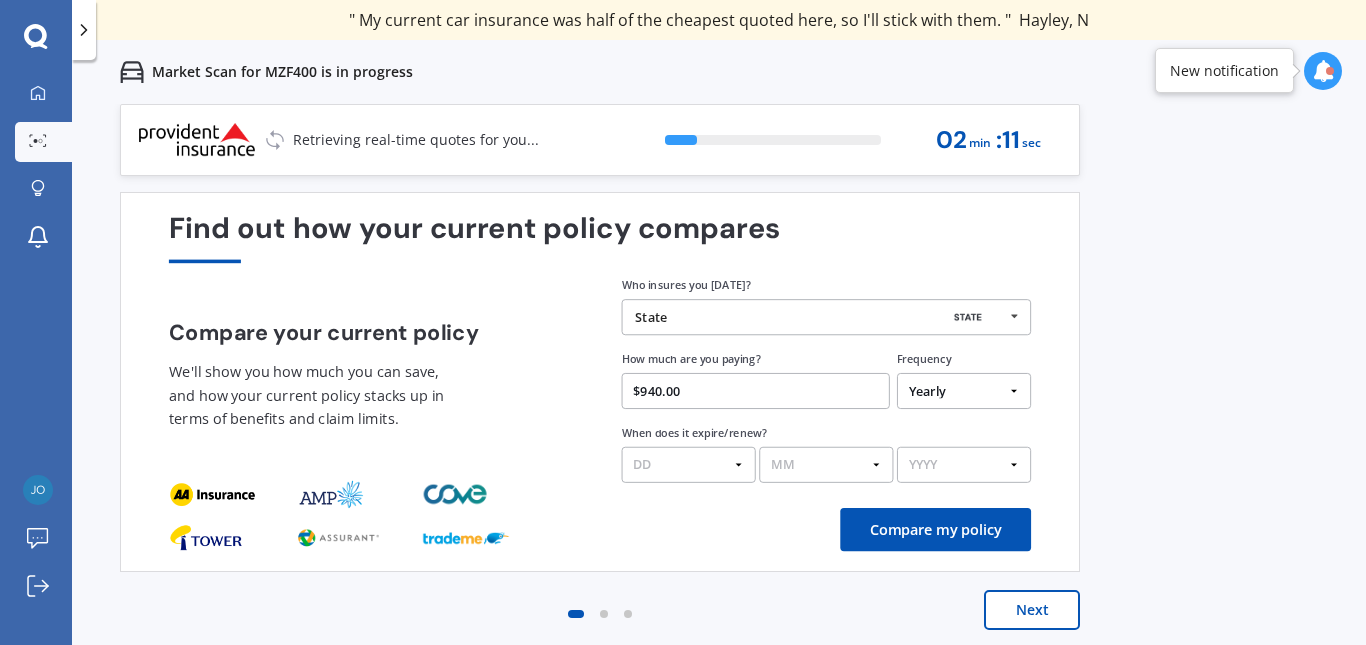 click on "DD 01 02 03 04 05 06 07 08 09 10 11 12 13 14 15 16 17 18 19 20 21 22 23 24 25 26 27 28 29 30 31" at bounding box center (689, 465) 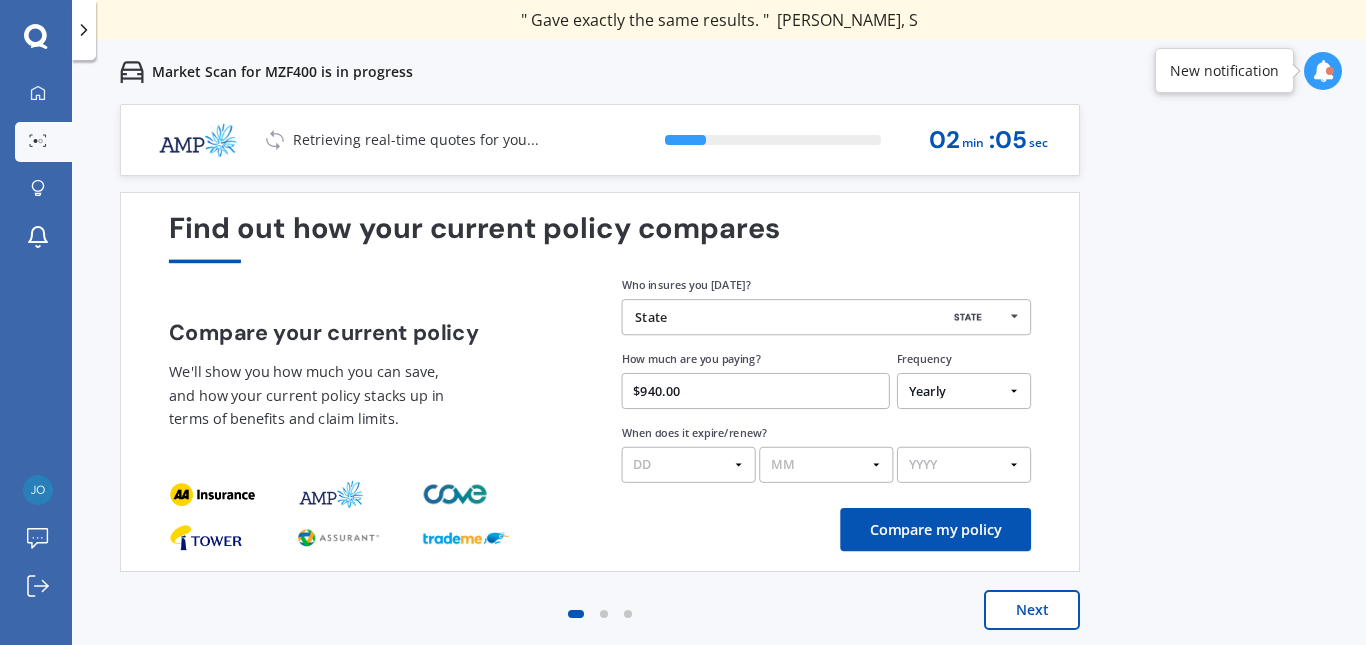 select on "28" 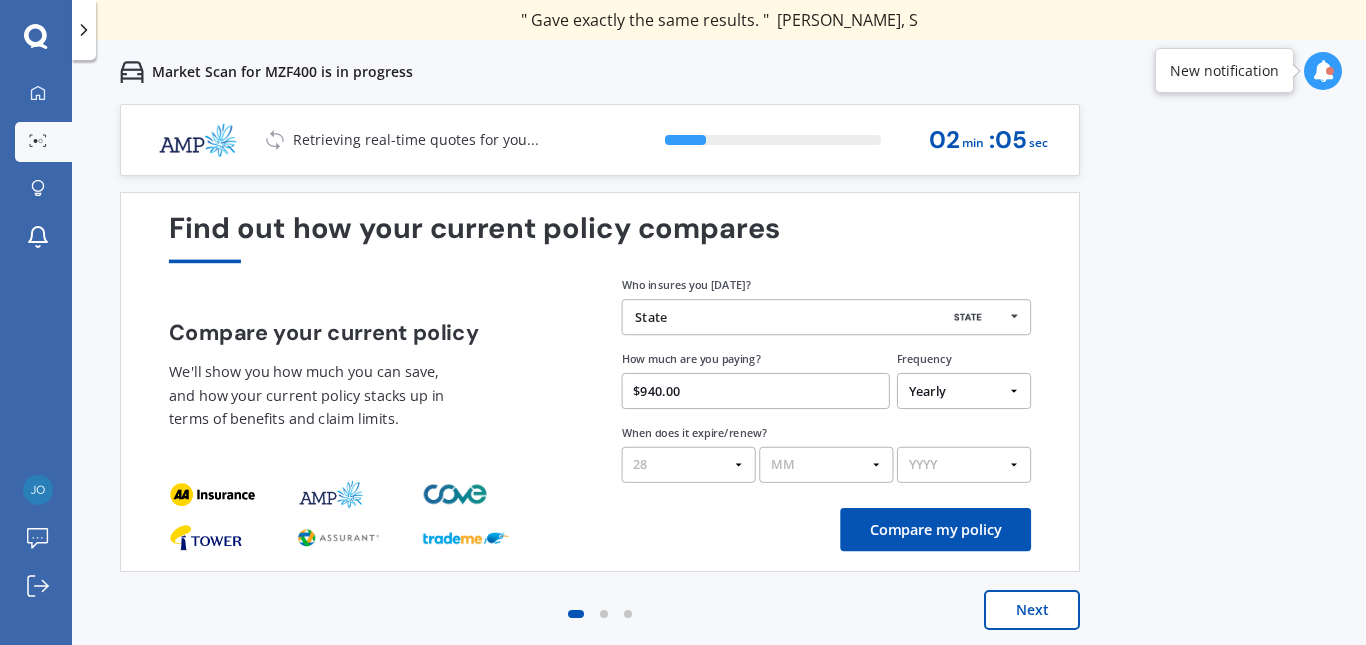 click on "DD 01 02 03 04 05 06 07 08 09 10 11 12 13 14 15 16 17 18 19 20 21 22 23 24 25 26 27 28 29 30 31" at bounding box center (689, 465) 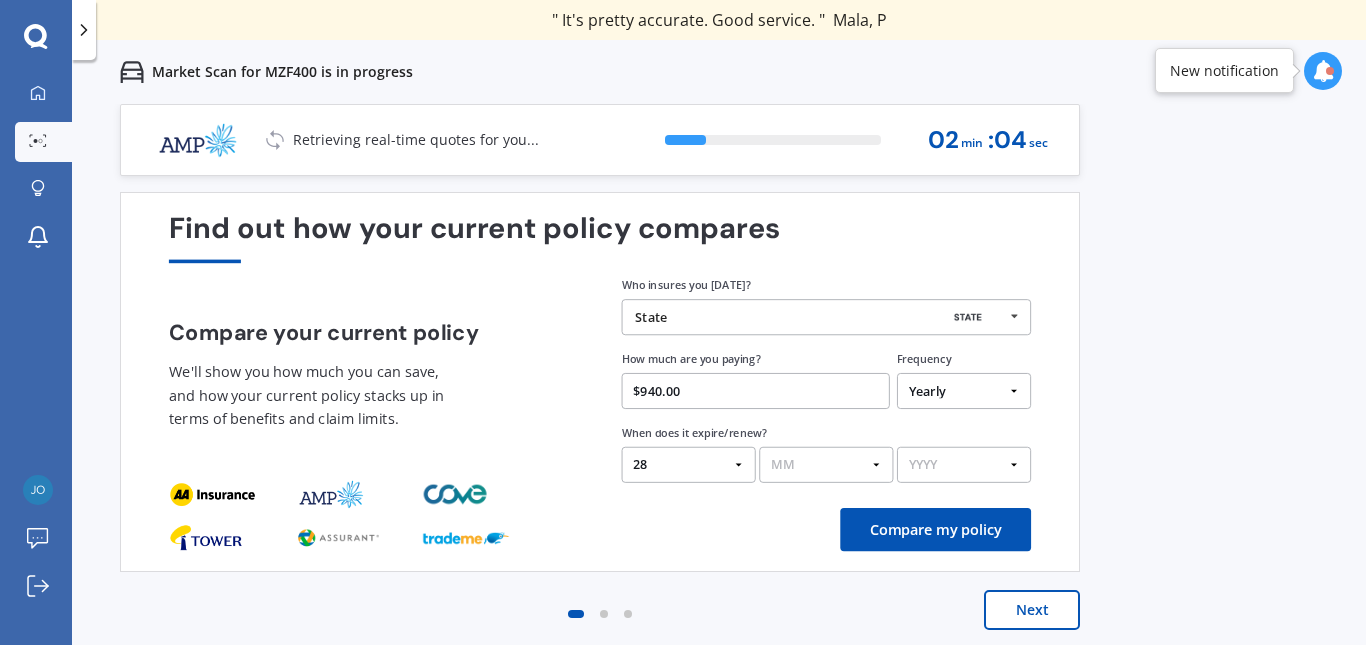 click on "MM 01 02 03 04 05 06 07 08 09 10 11 12" at bounding box center [826, 465] 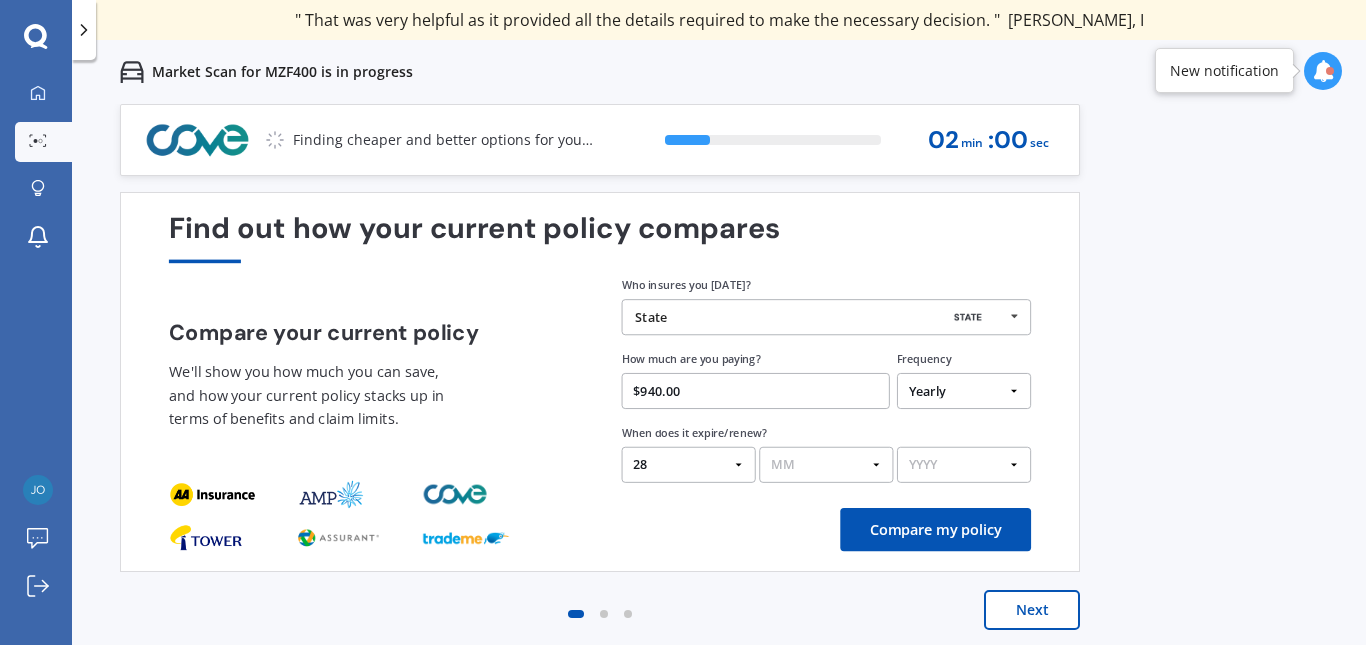 click on "MM 01 02 03 04 05 06 07 08 09 10 11 12" at bounding box center [826, 465] 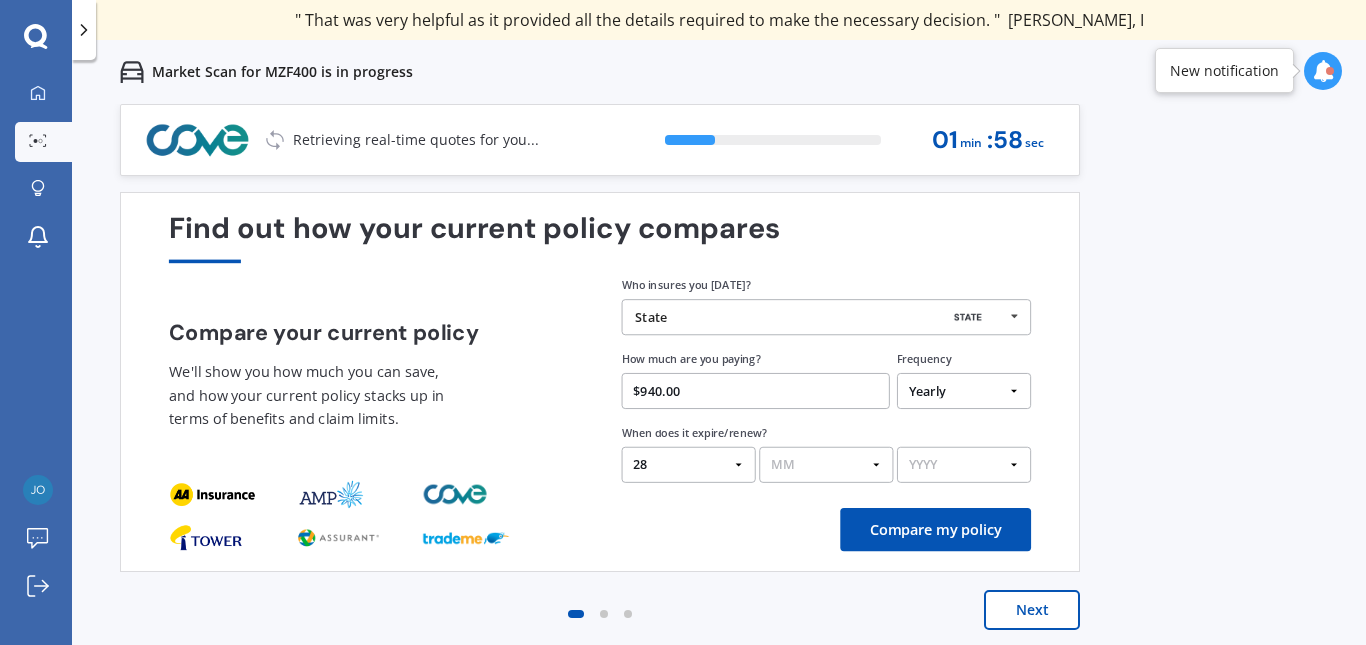 select on "07" 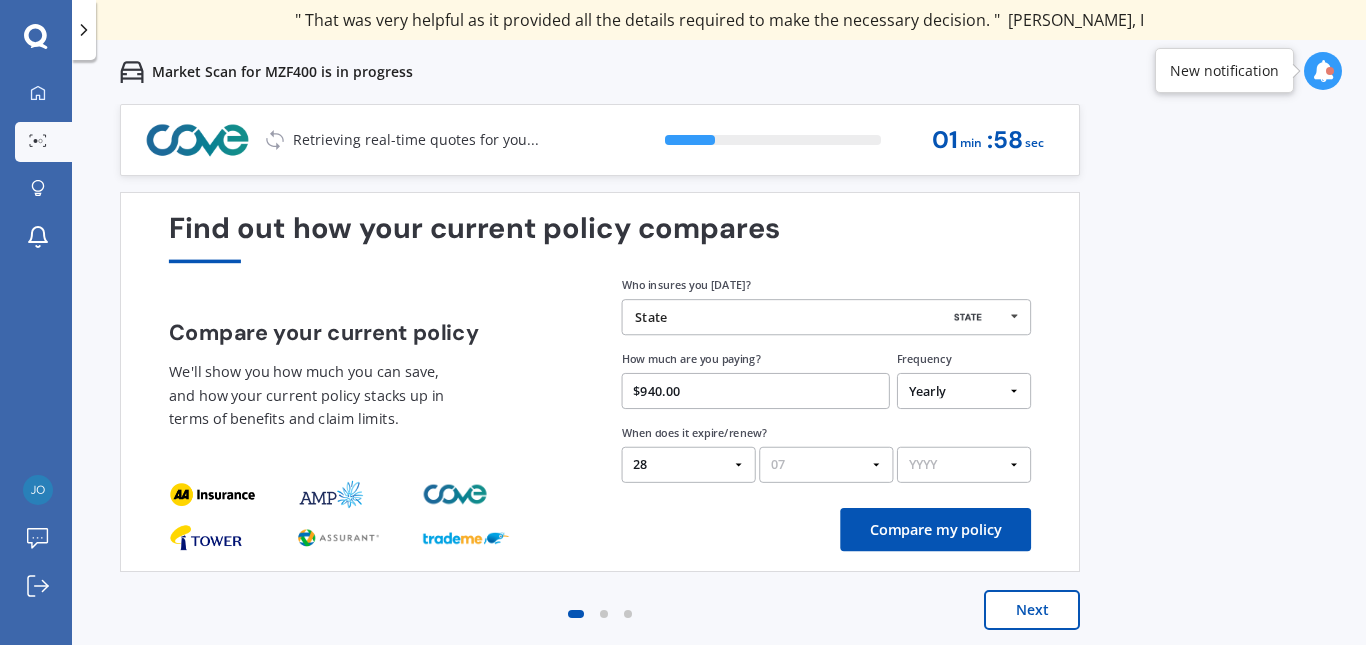 click on "MM 01 02 03 04 05 06 07 08 09 10 11 12" at bounding box center (826, 465) 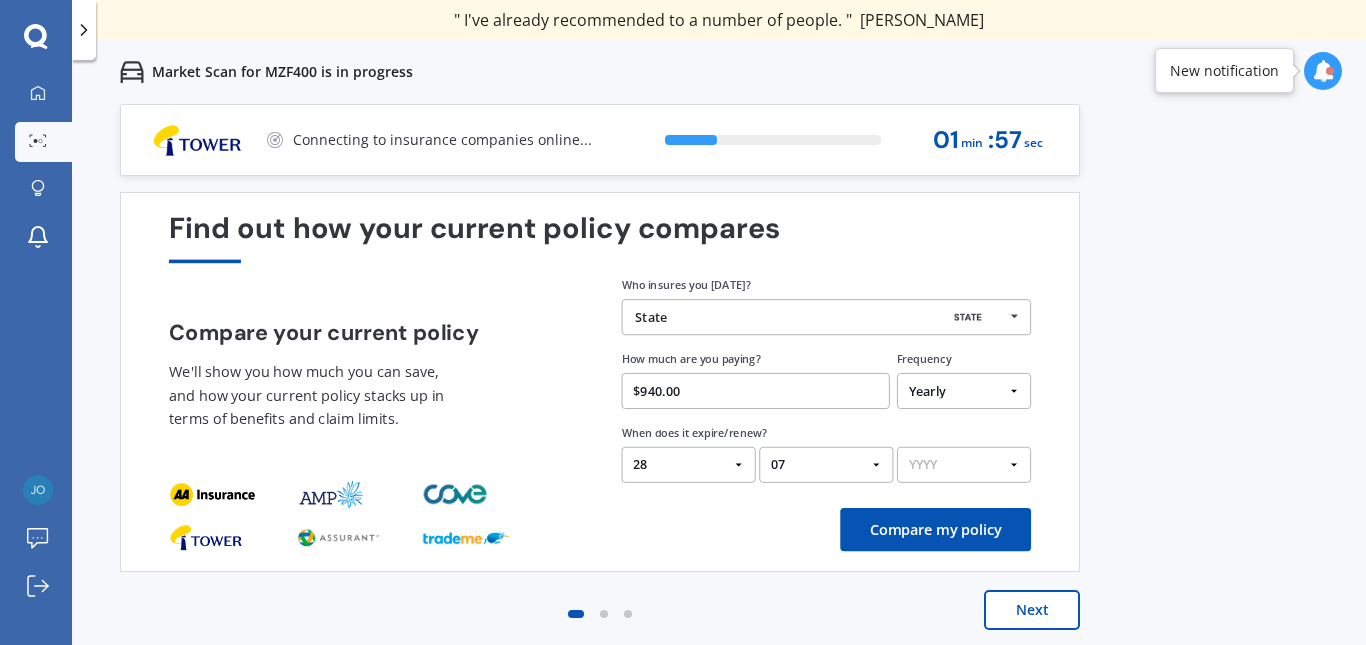 click on "YYYY 2026 2025 2024" at bounding box center [964, 465] 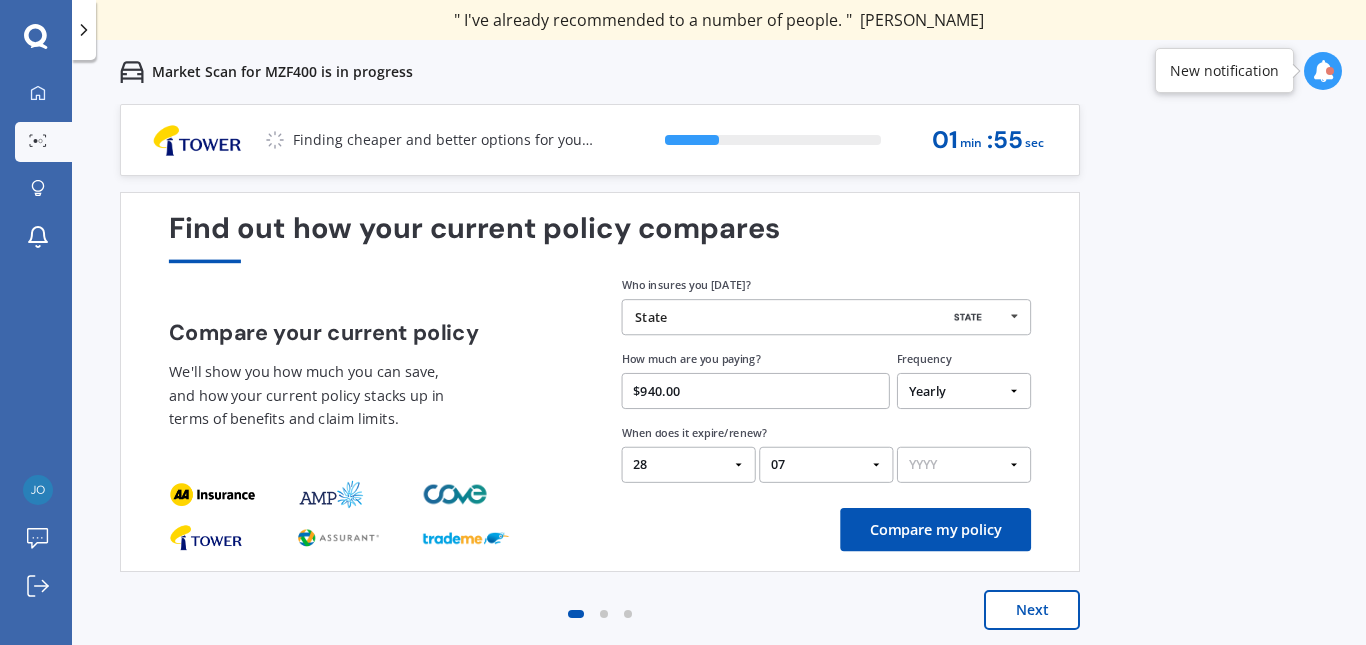 select on "2025" 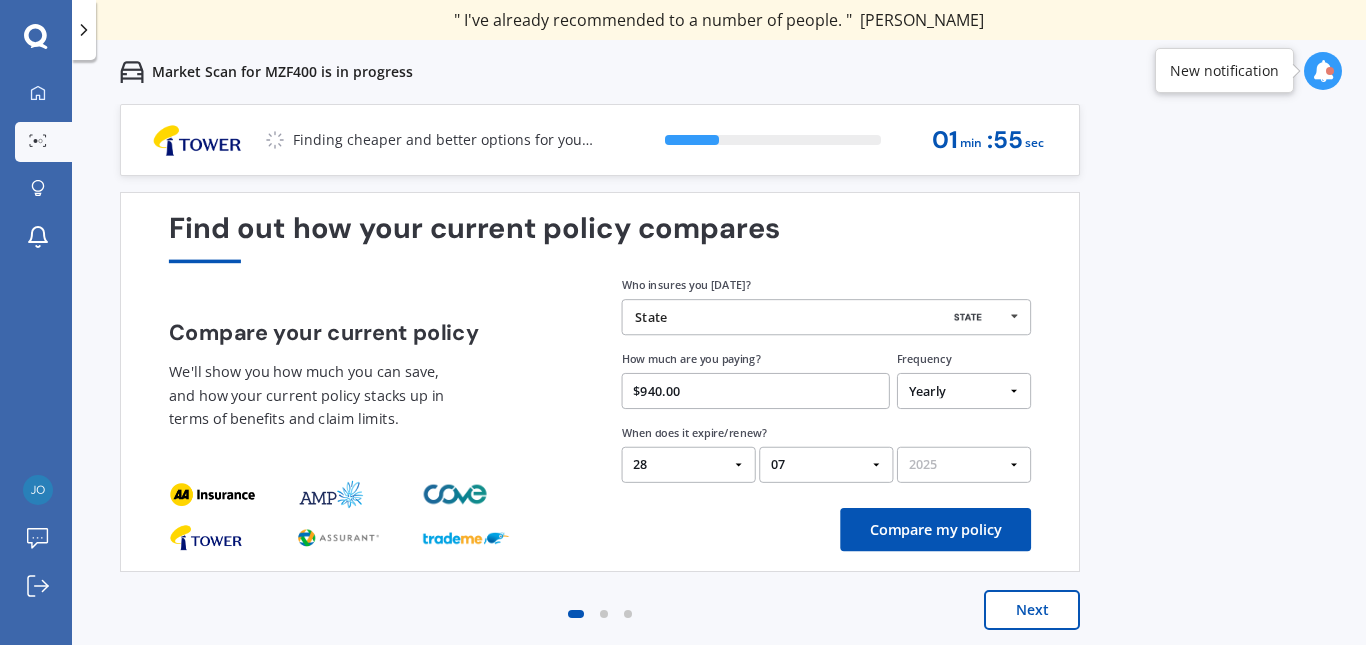 click on "YYYY 2026 2025 2024" at bounding box center (964, 465) 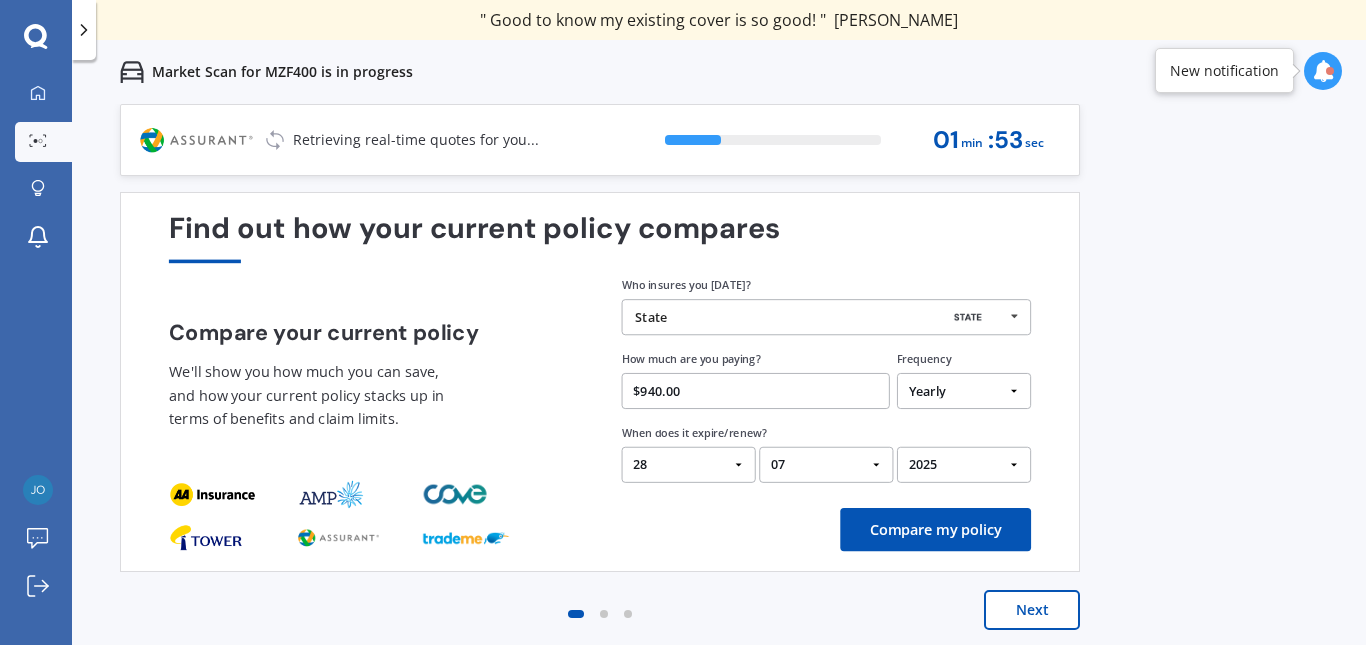 scroll, scrollTop: 5, scrollLeft: 0, axis: vertical 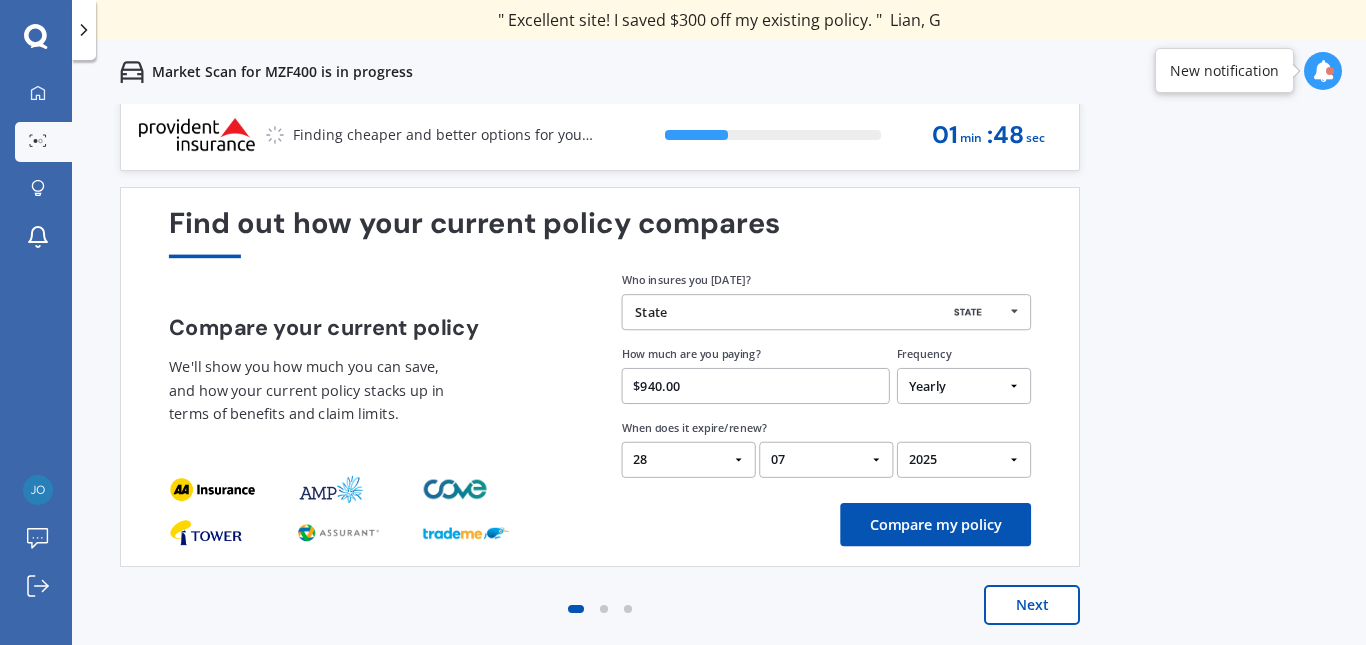 click on "Compare my policy" at bounding box center (935, 524) 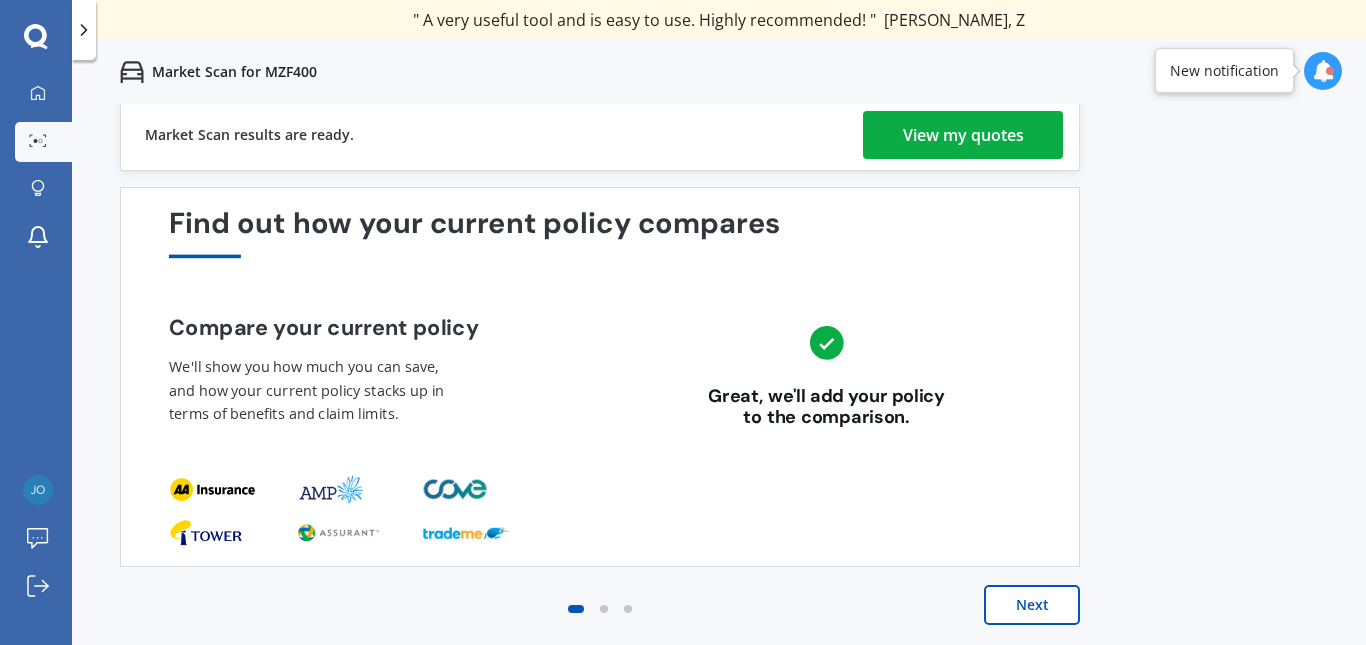 click on "View my quotes" at bounding box center (963, 135) 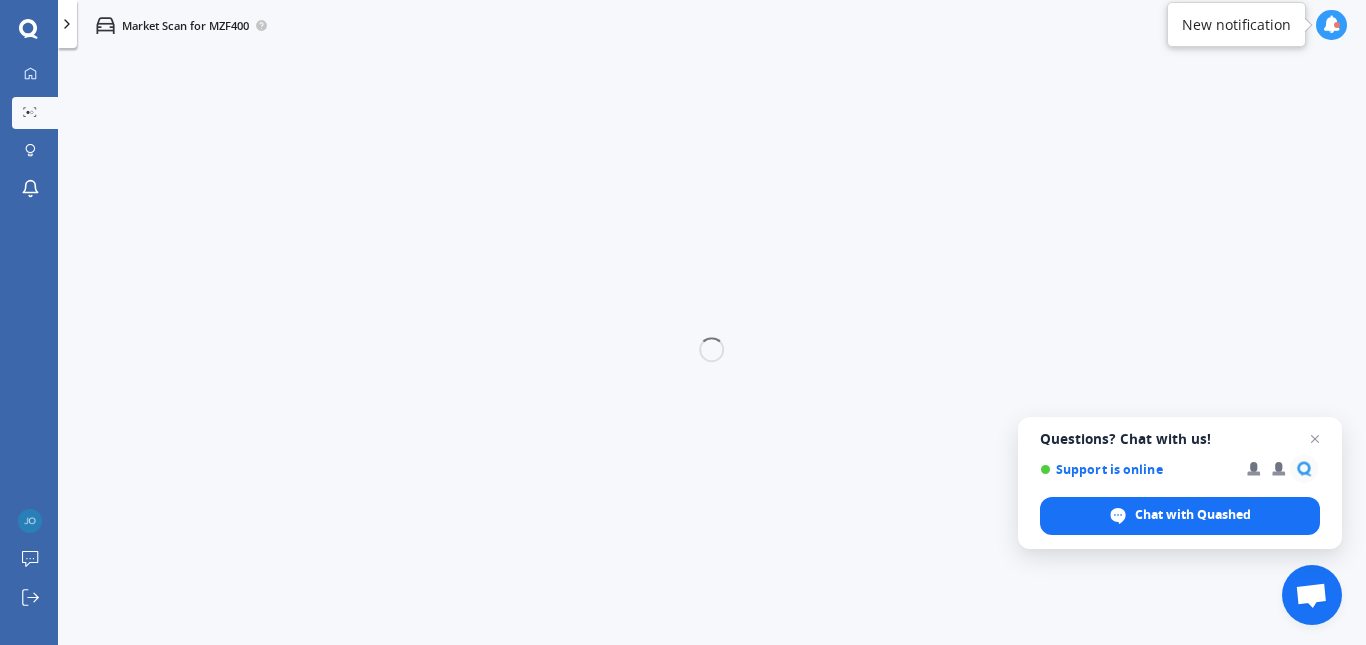 scroll, scrollTop: 0, scrollLeft: 0, axis: both 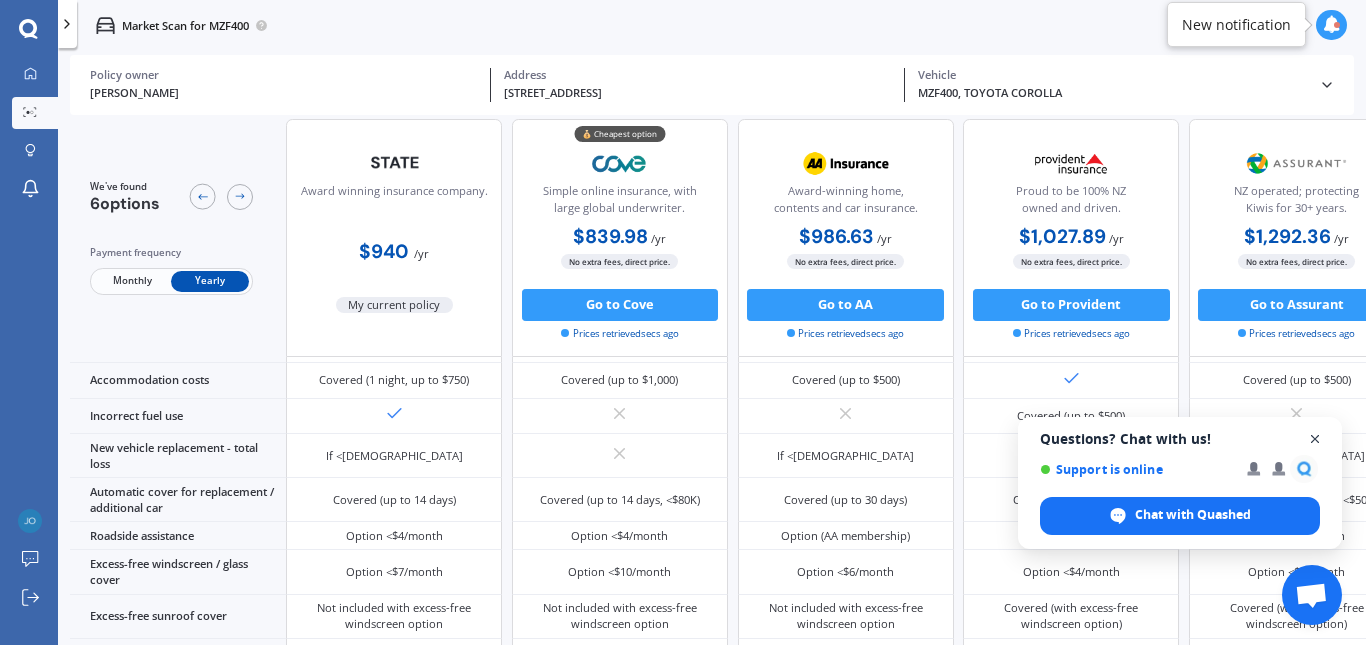 click at bounding box center (1315, 439) 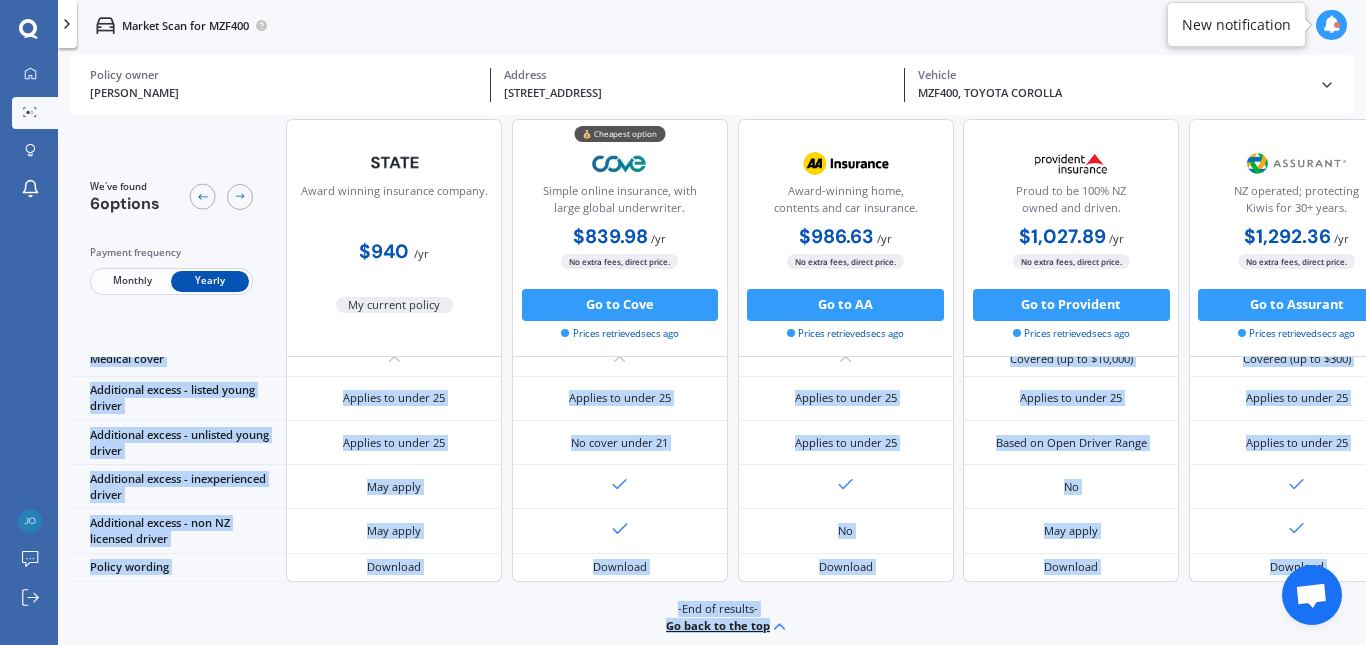 drag, startPoint x: 850, startPoint y: 636, endPoint x: 920, endPoint y: 637, distance: 70.00714 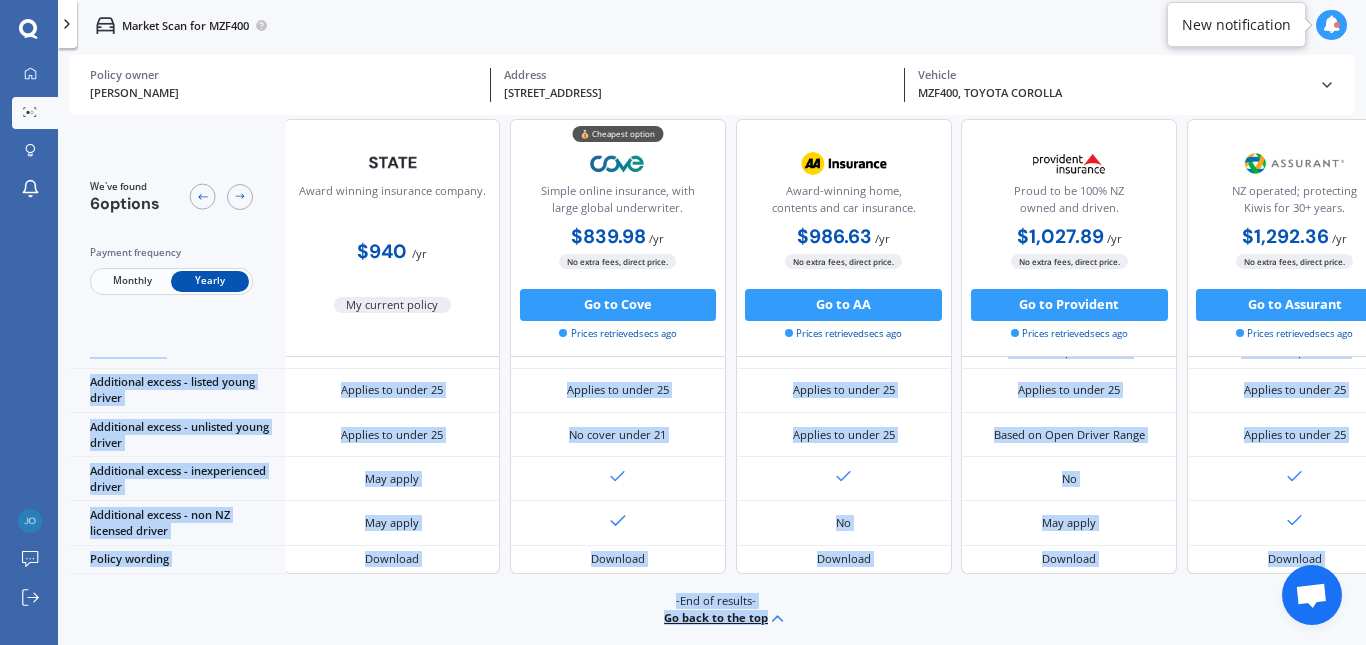 scroll, scrollTop: 992, scrollLeft: 0, axis: vertical 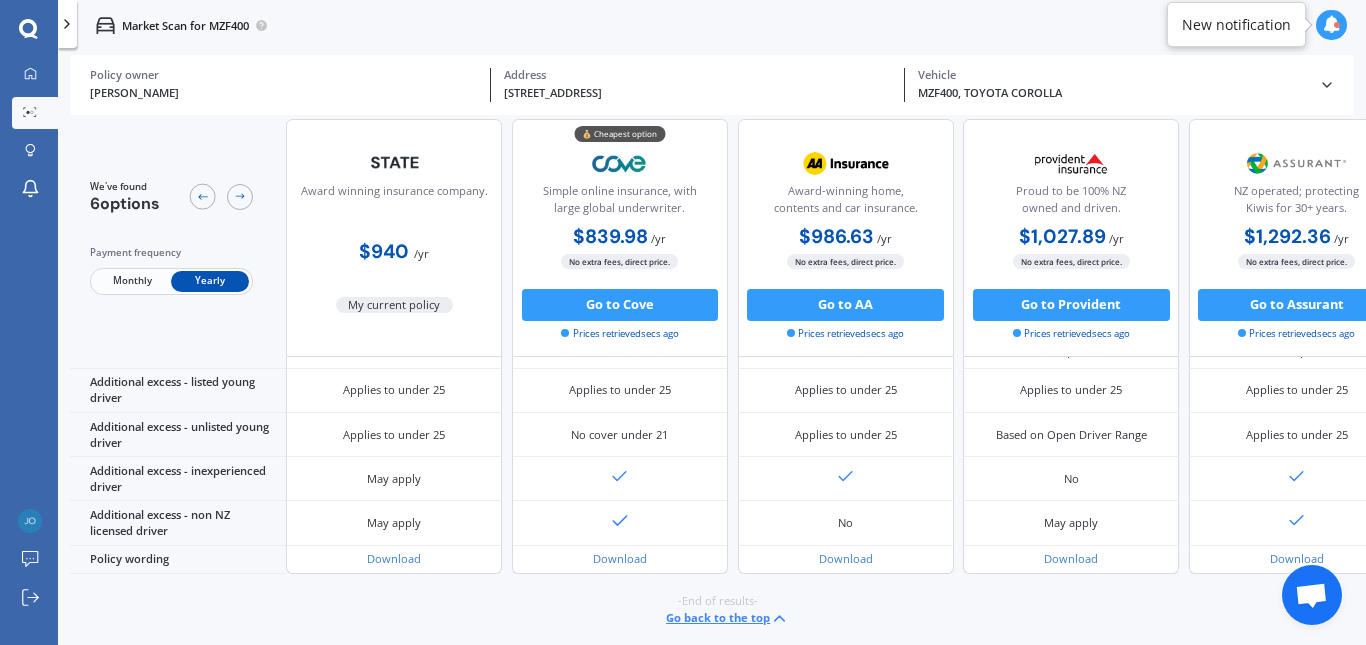 click on "We've found 6  options Payment frequency Monthly Yearly" at bounding box center [178, 238] 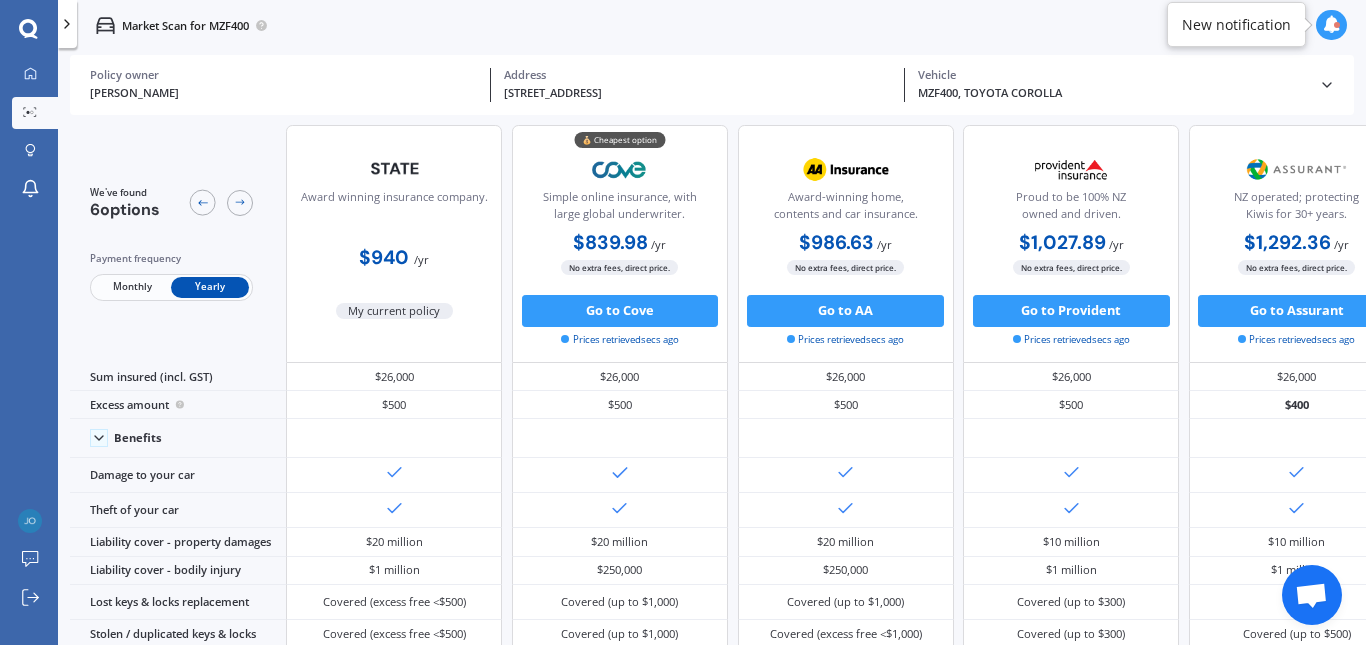 scroll, scrollTop: 0, scrollLeft: 0, axis: both 